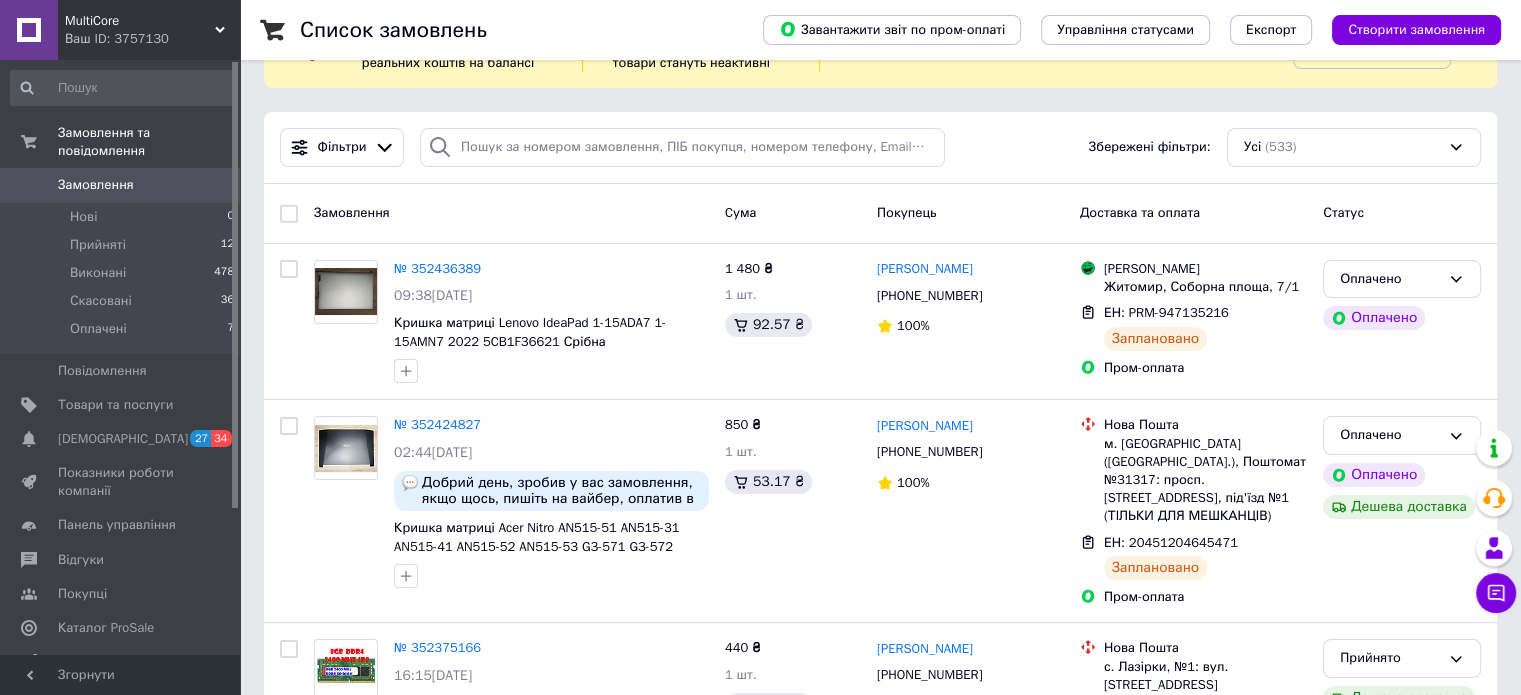 scroll, scrollTop: 74, scrollLeft: 0, axis: vertical 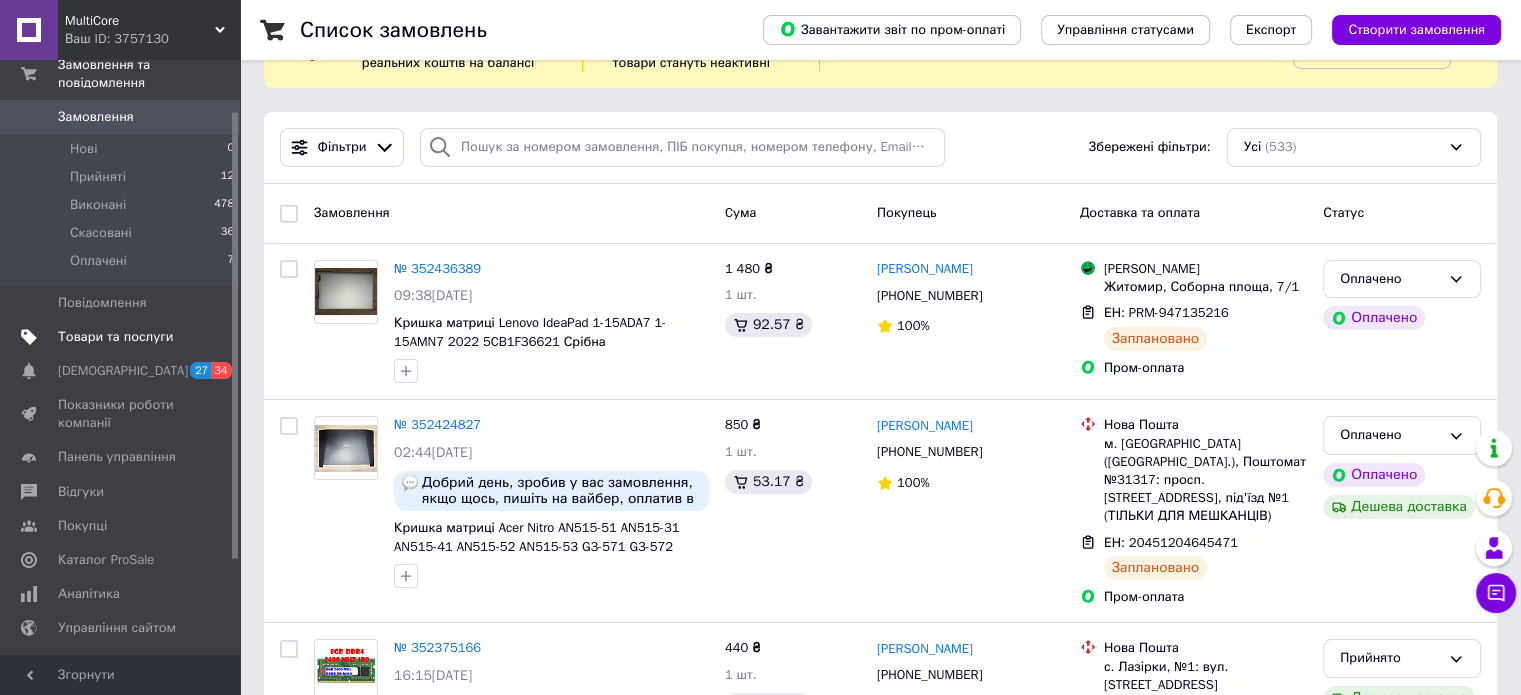 click on "Товари та послуги" at bounding box center [115, 337] 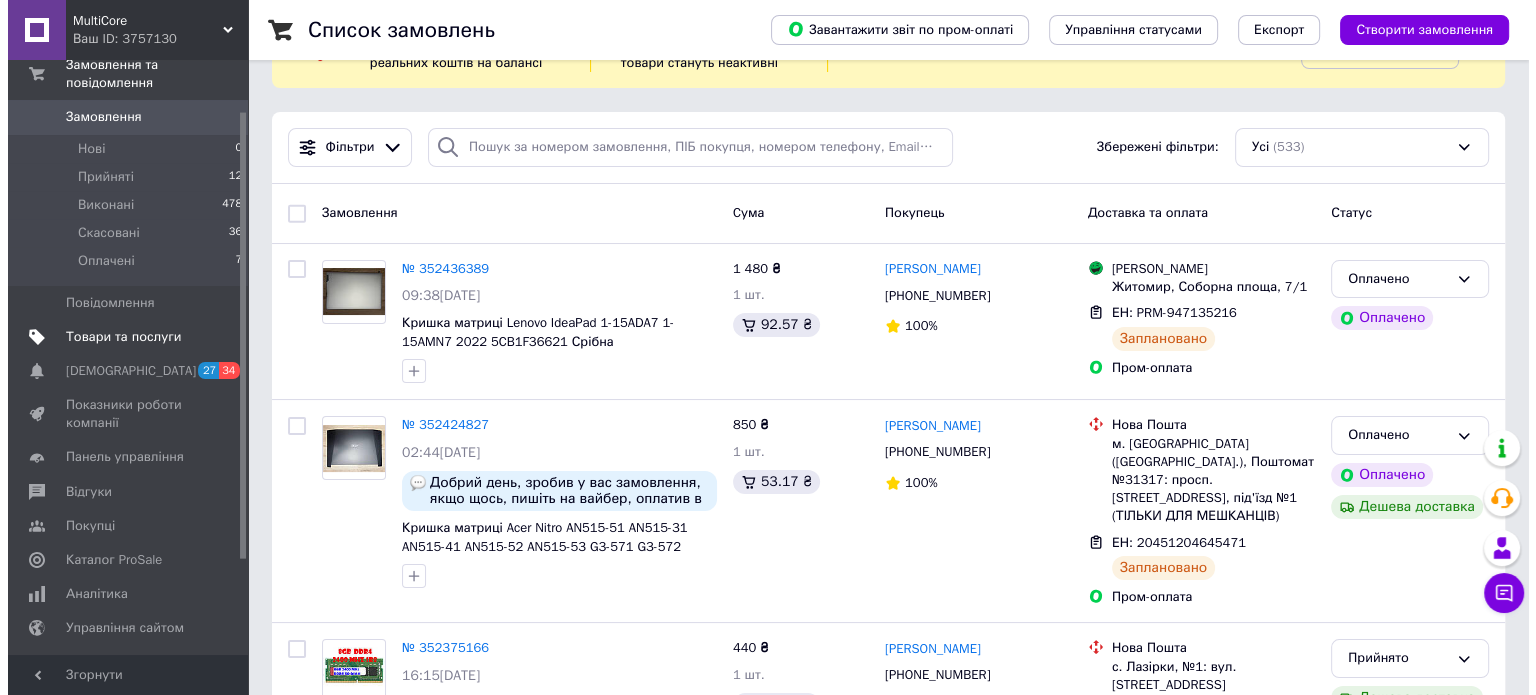 scroll, scrollTop: 0, scrollLeft: 0, axis: both 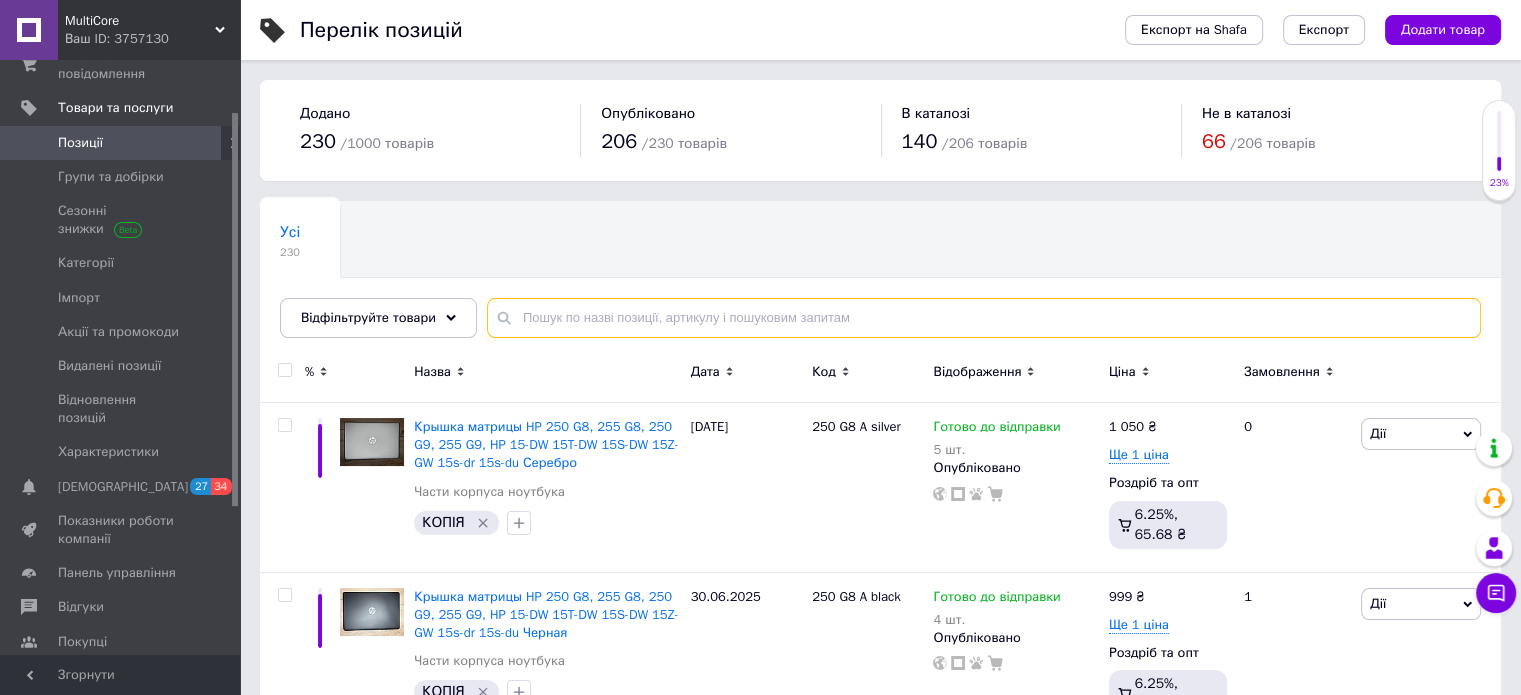 click at bounding box center (984, 318) 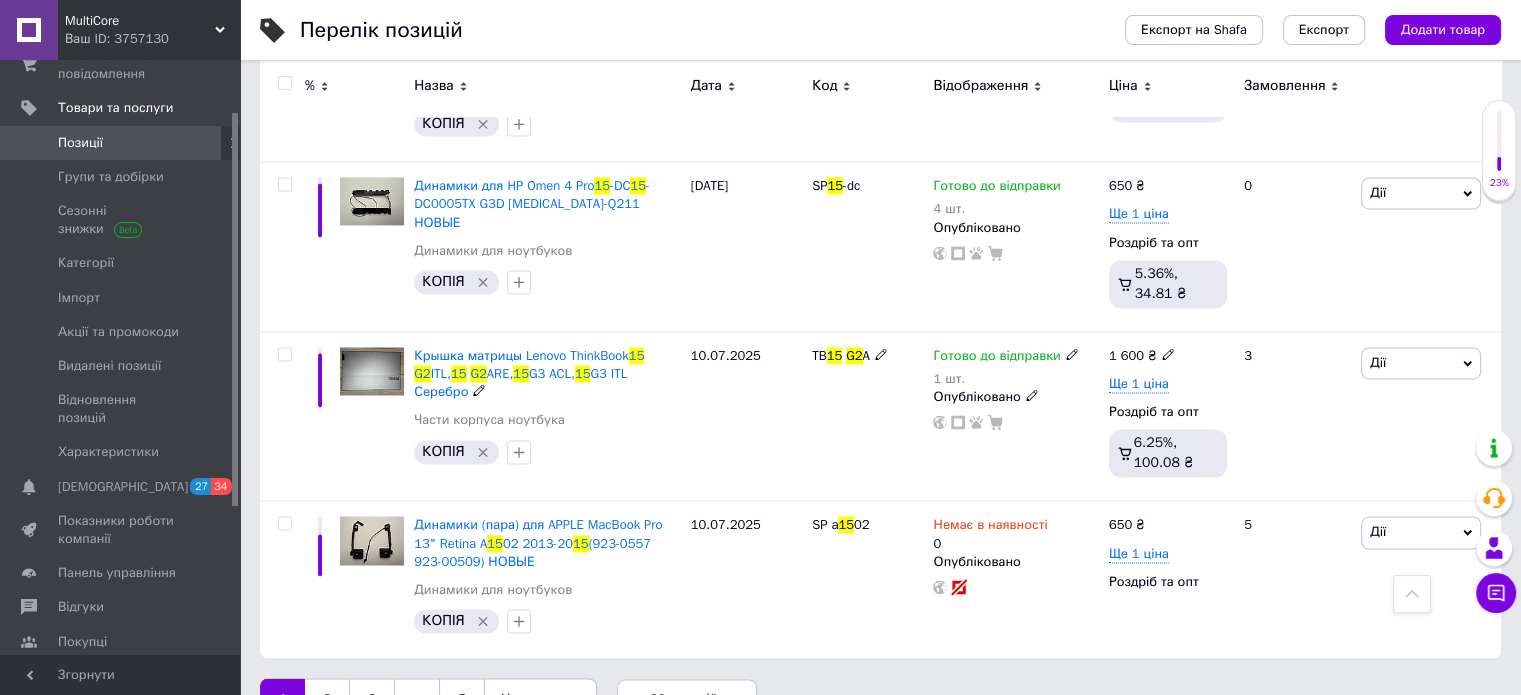 scroll, scrollTop: 3052, scrollLeft: 0, axis: vertical 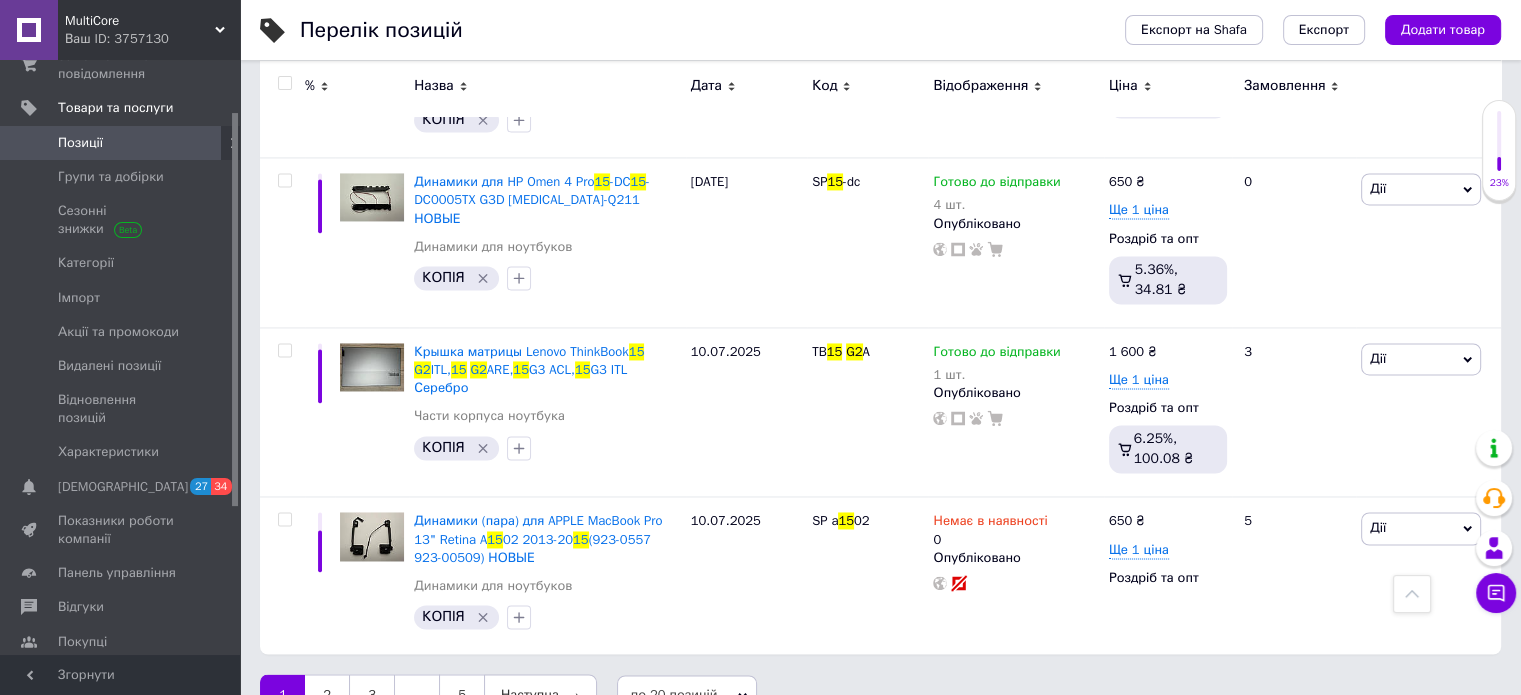 type on "15 g2" 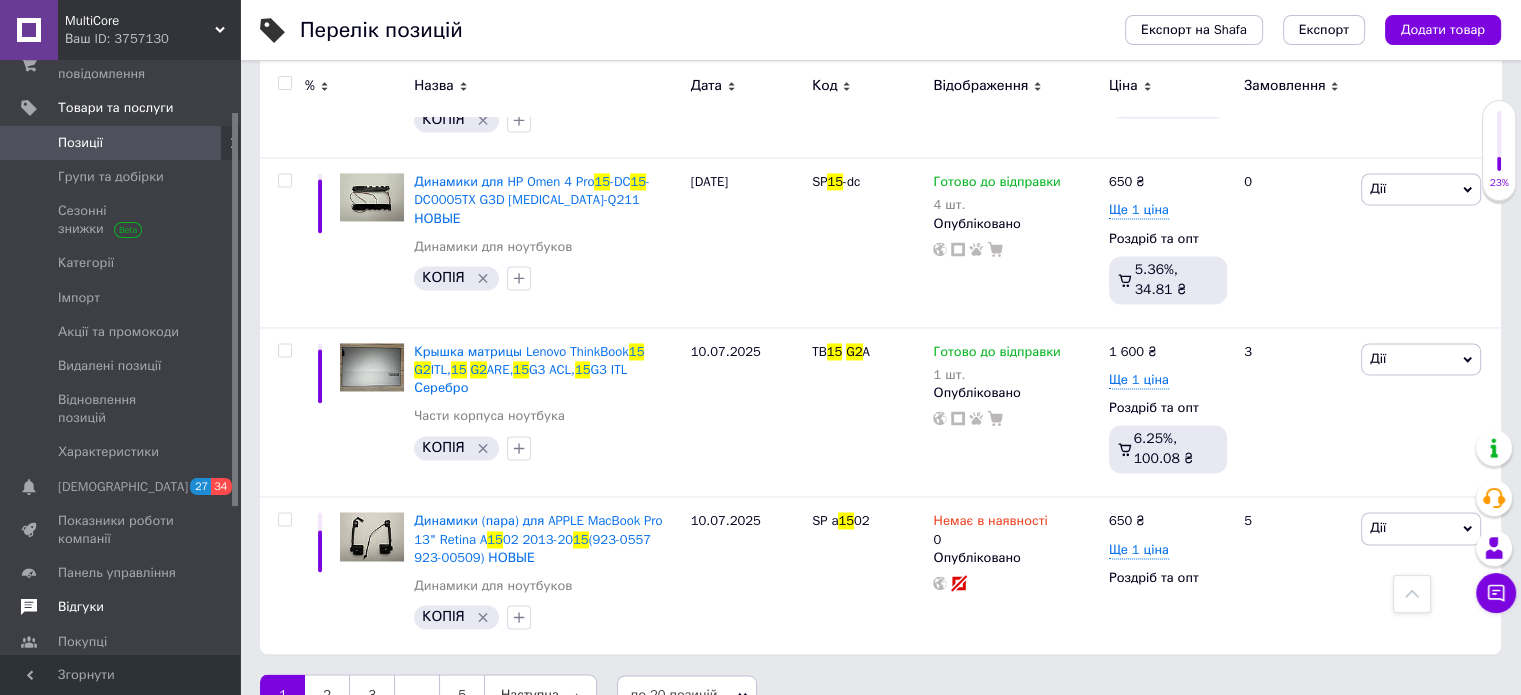 click on "Відгуки" at bounding box center (121, 607) 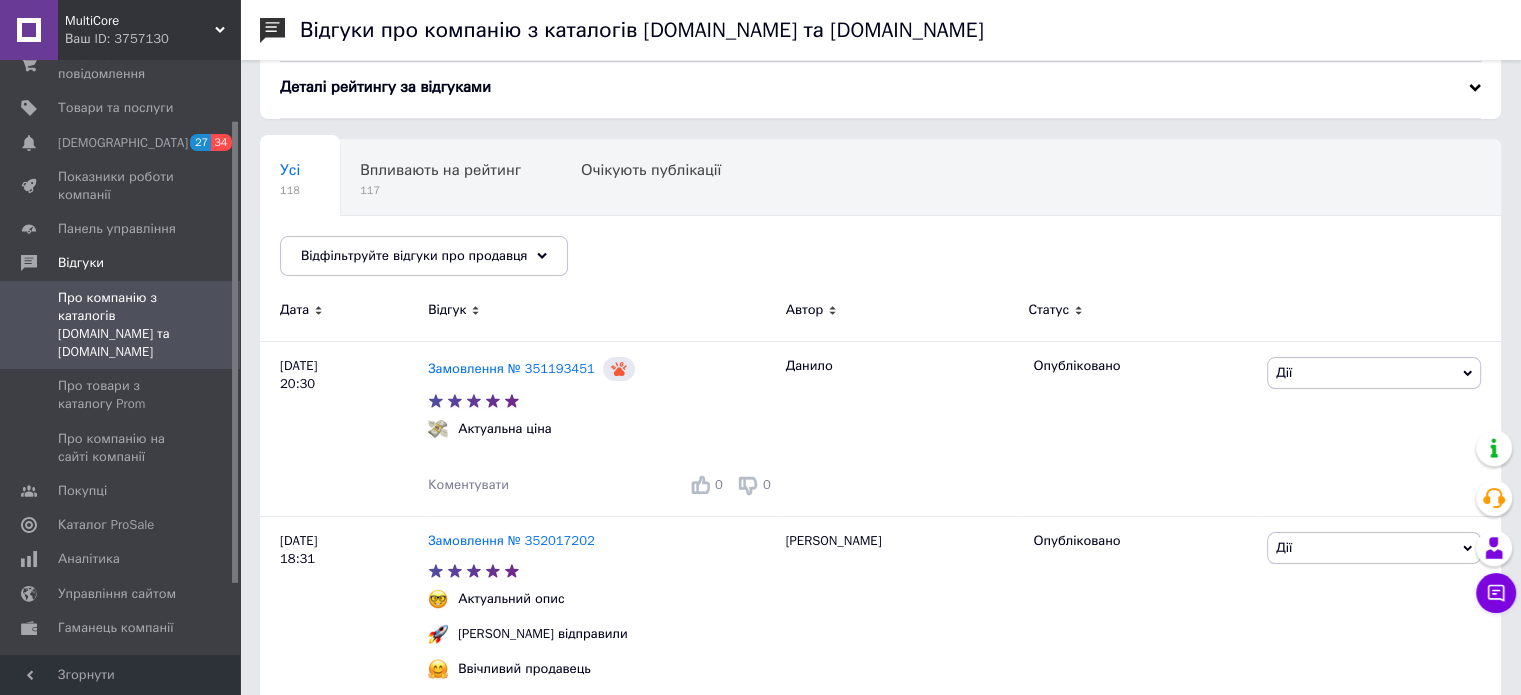 scroll, scrollTop: 0, scrollLeft: 0, axis: both 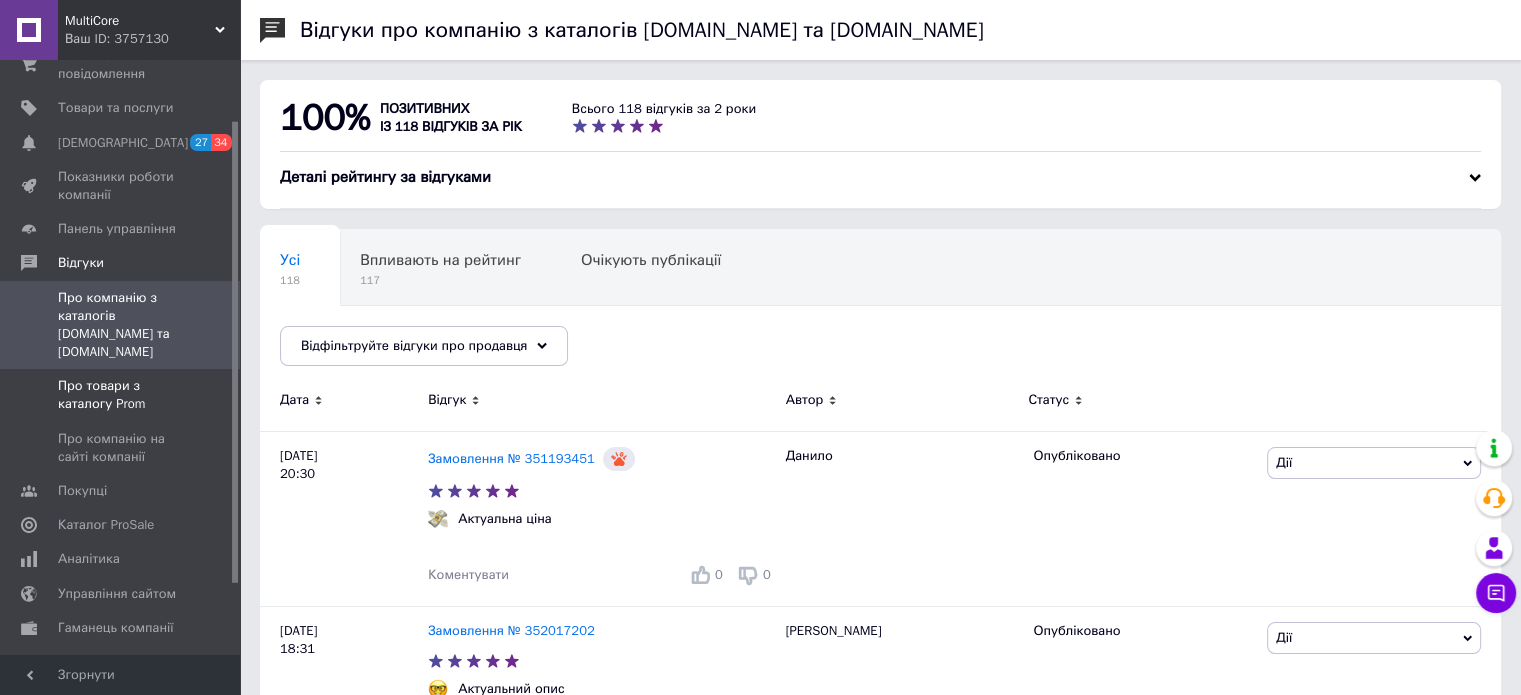 click on "Про товари з каталогу Prom" at bounding box center (121, 395) 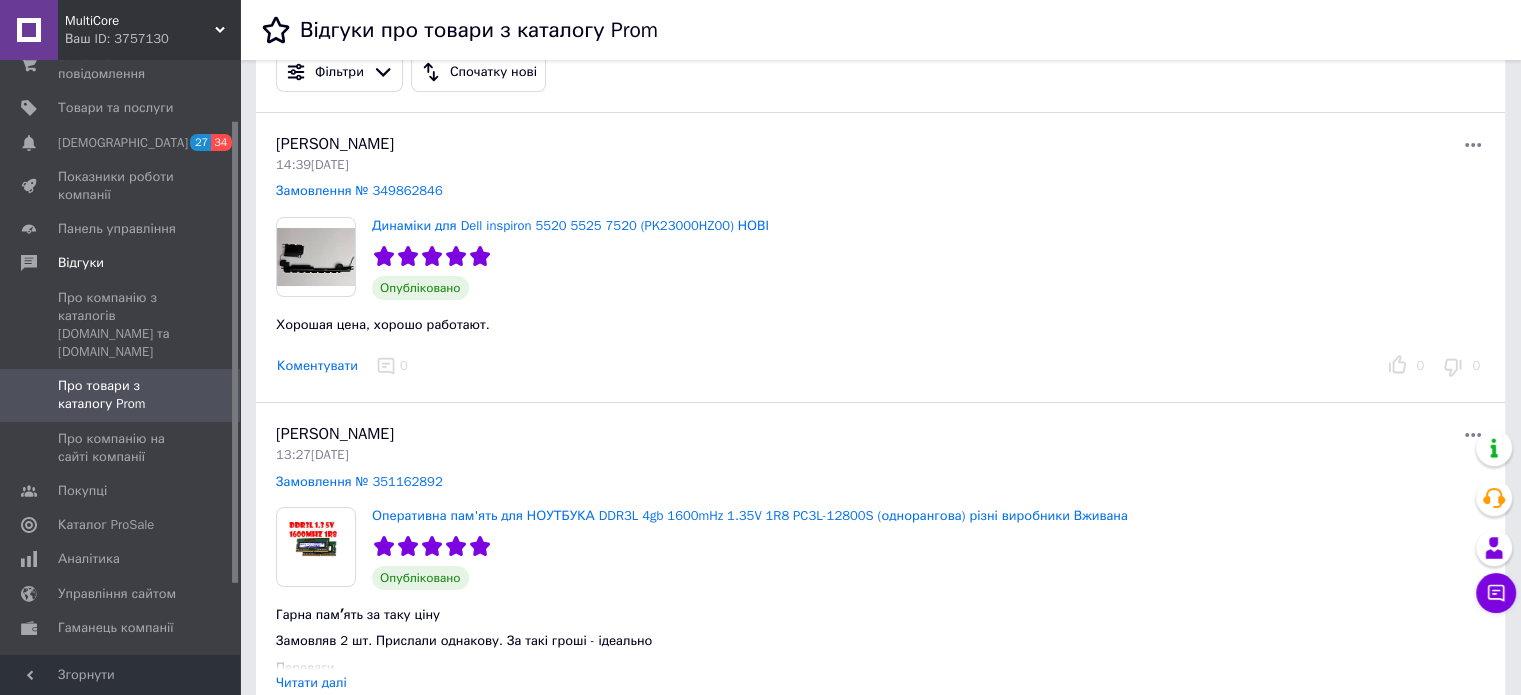 scroll, scrollTop: 0, scrollLeft: 0, axis: both 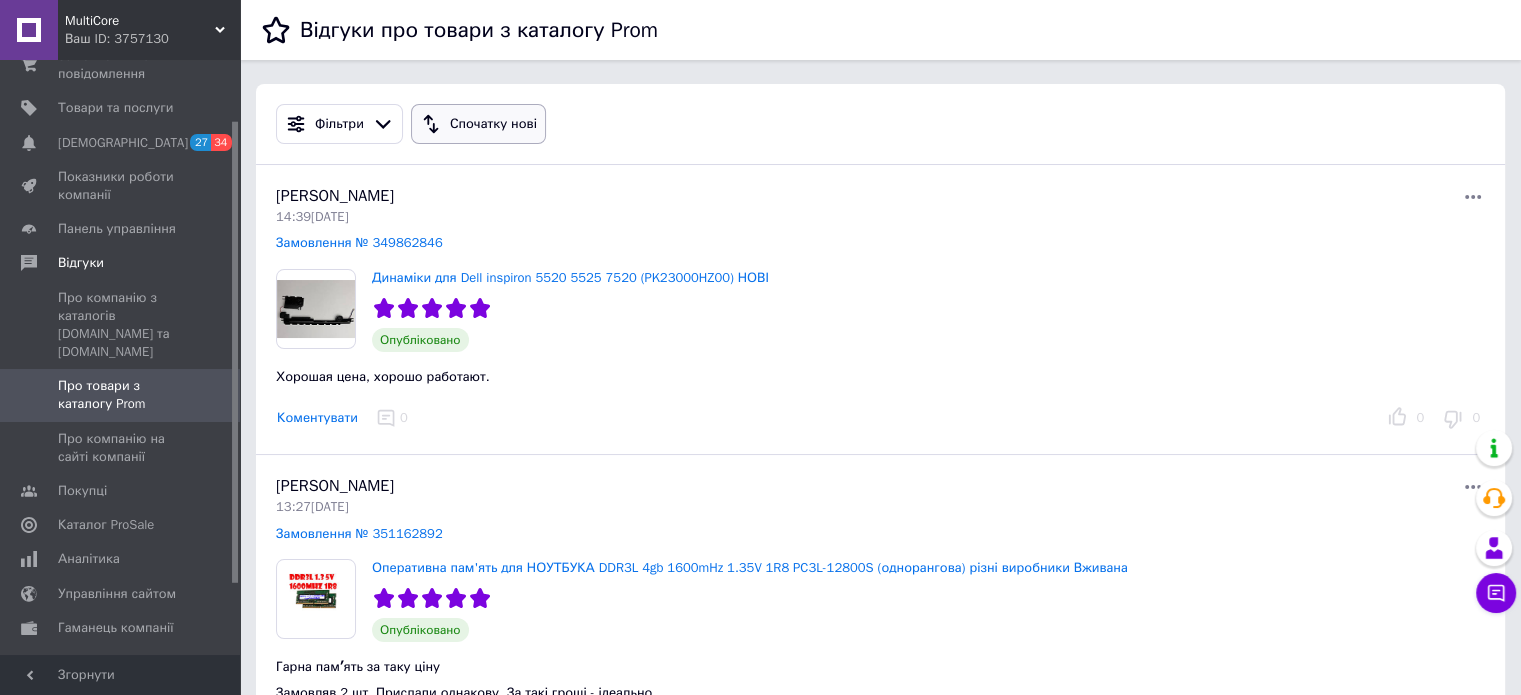 click on "Спочатку нові" at bounding box center [493, 124] 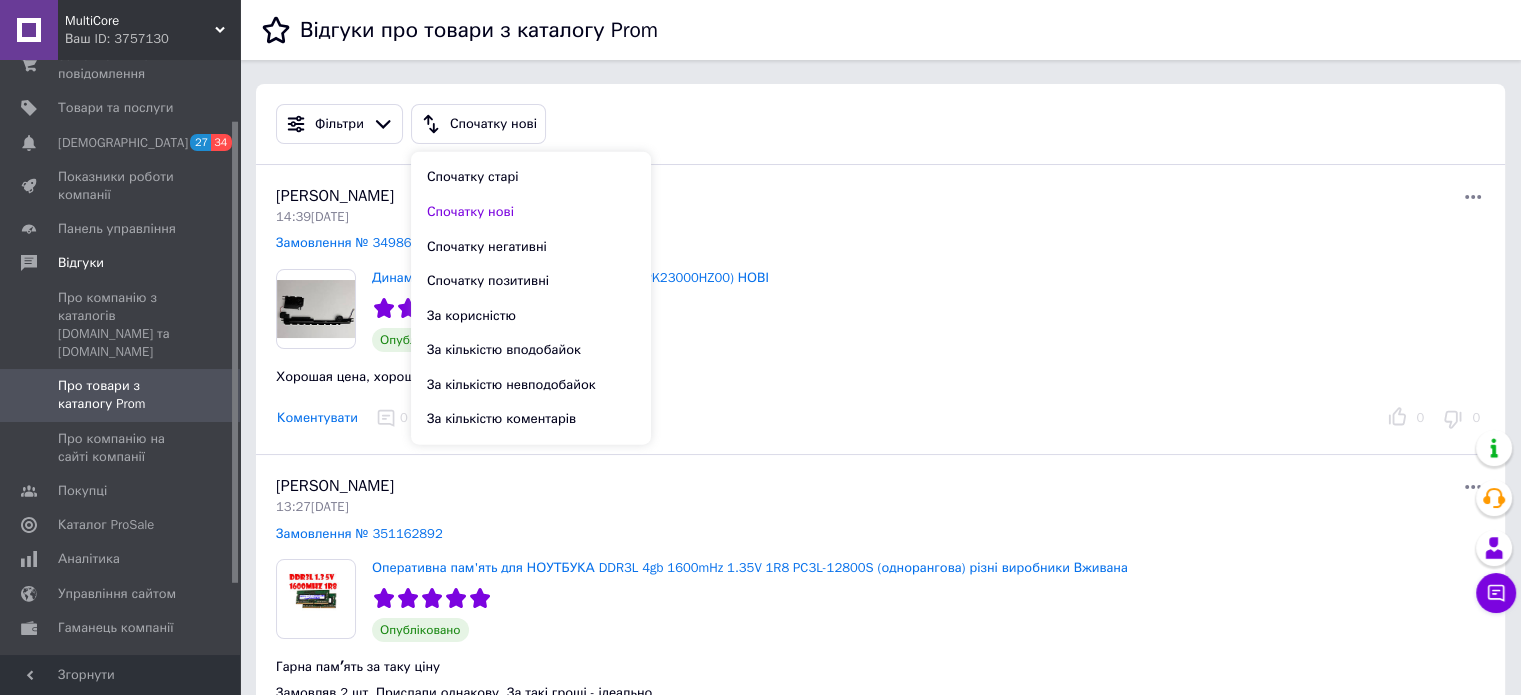 click on "Фільтри Статус Очікують публікації Опубліковано без коментаря Опубліковано На затвердженні у модератора Видалено модератором Видалено покупцем Оцінка Негативні Нейтральні Позитивні Без оцінки Є фото / відео Є фото / відео Немає фото / відео Спочатку нові Спочатку старі Спочатку нові Спочатку негативні Спочатку позитивні За корисністю За кількістю вподобайок За кількістю невподобайок За кількістю коментарів" at bounding box center [880, 124] 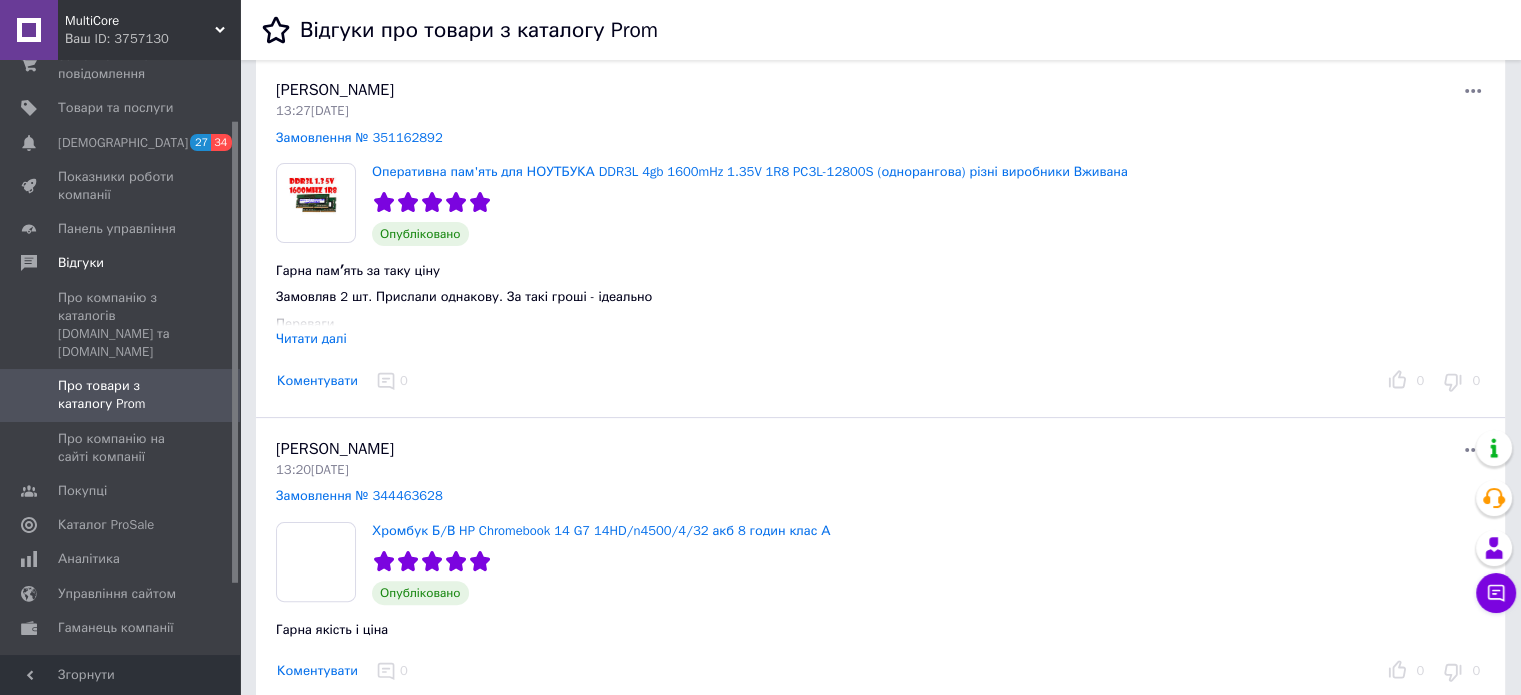 scroll, scrollTop: 0, scrollLeft: 0, axis: both 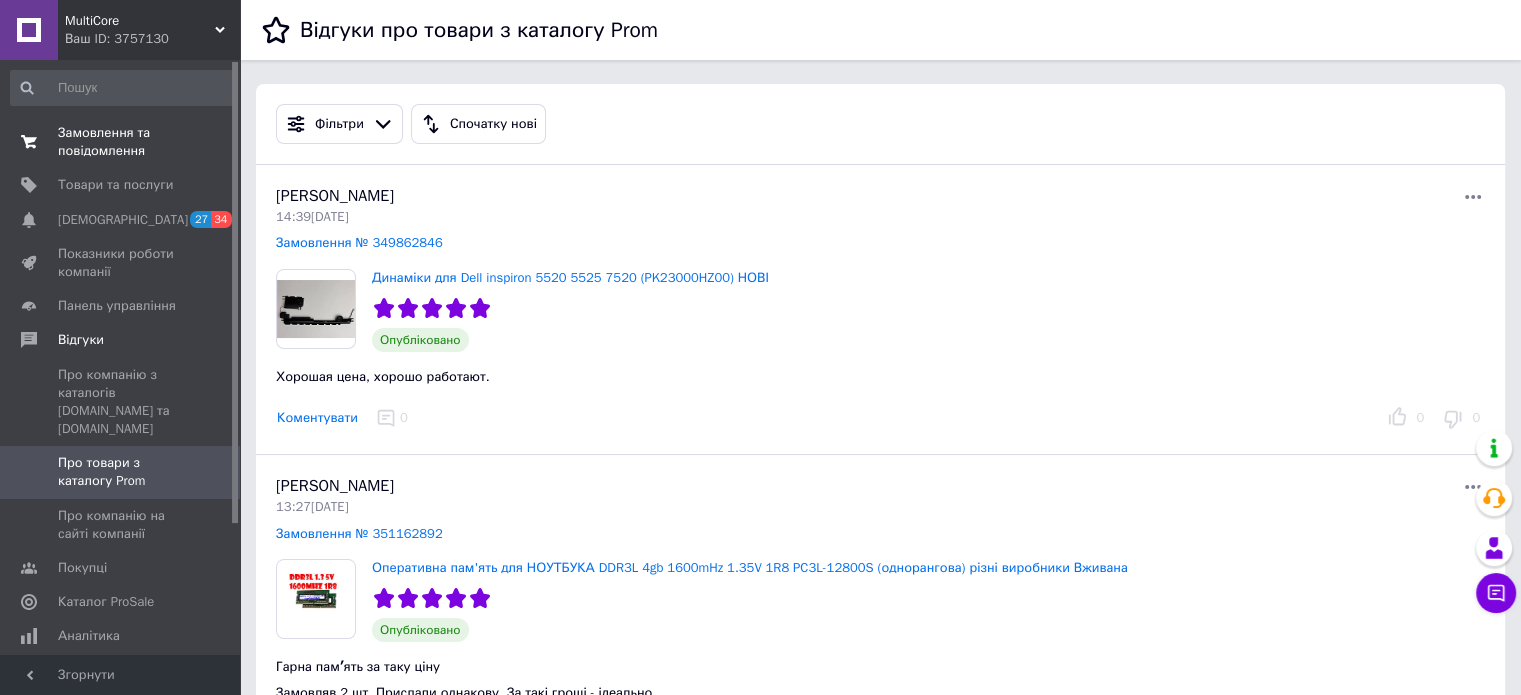 click on "Замовлення та повідомлення" at bounding box center (121, 142) 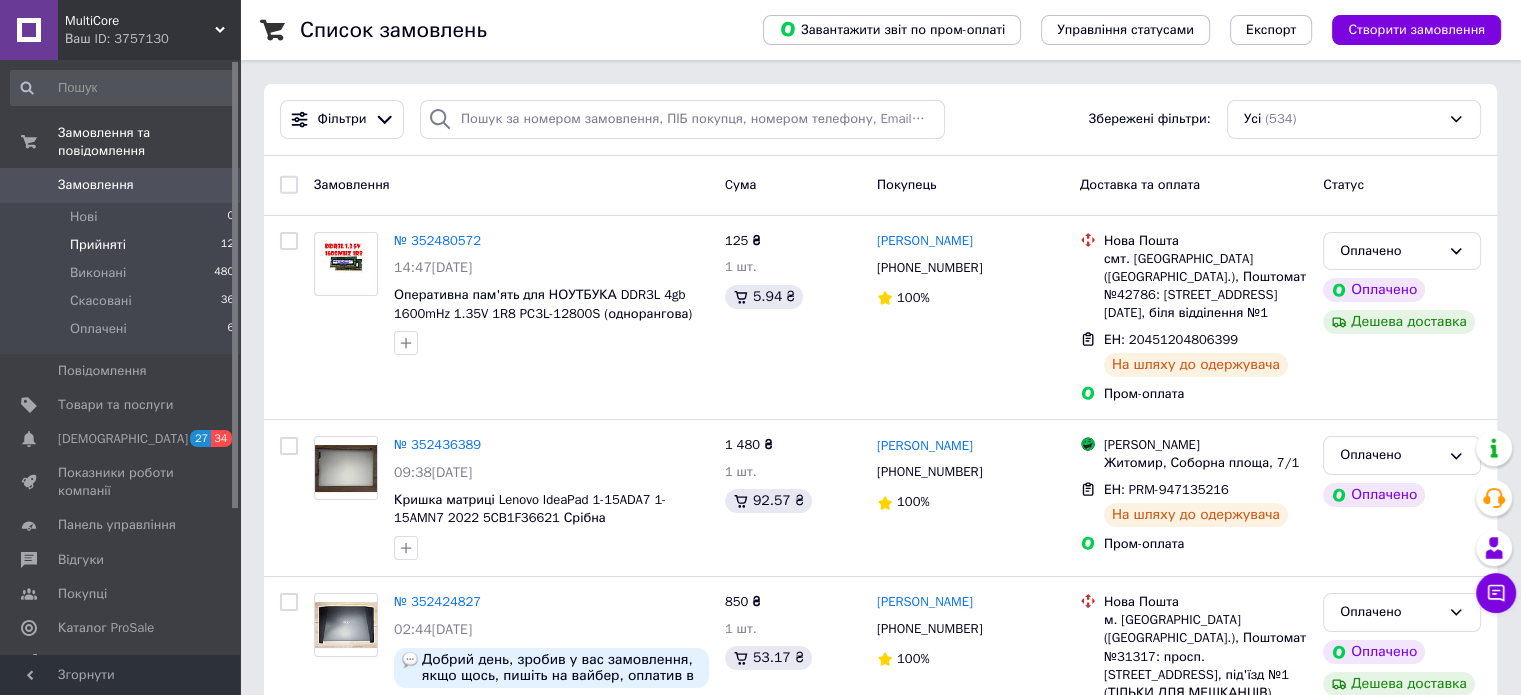 click on "Прийняті 12" at bounding box center (123, 245) 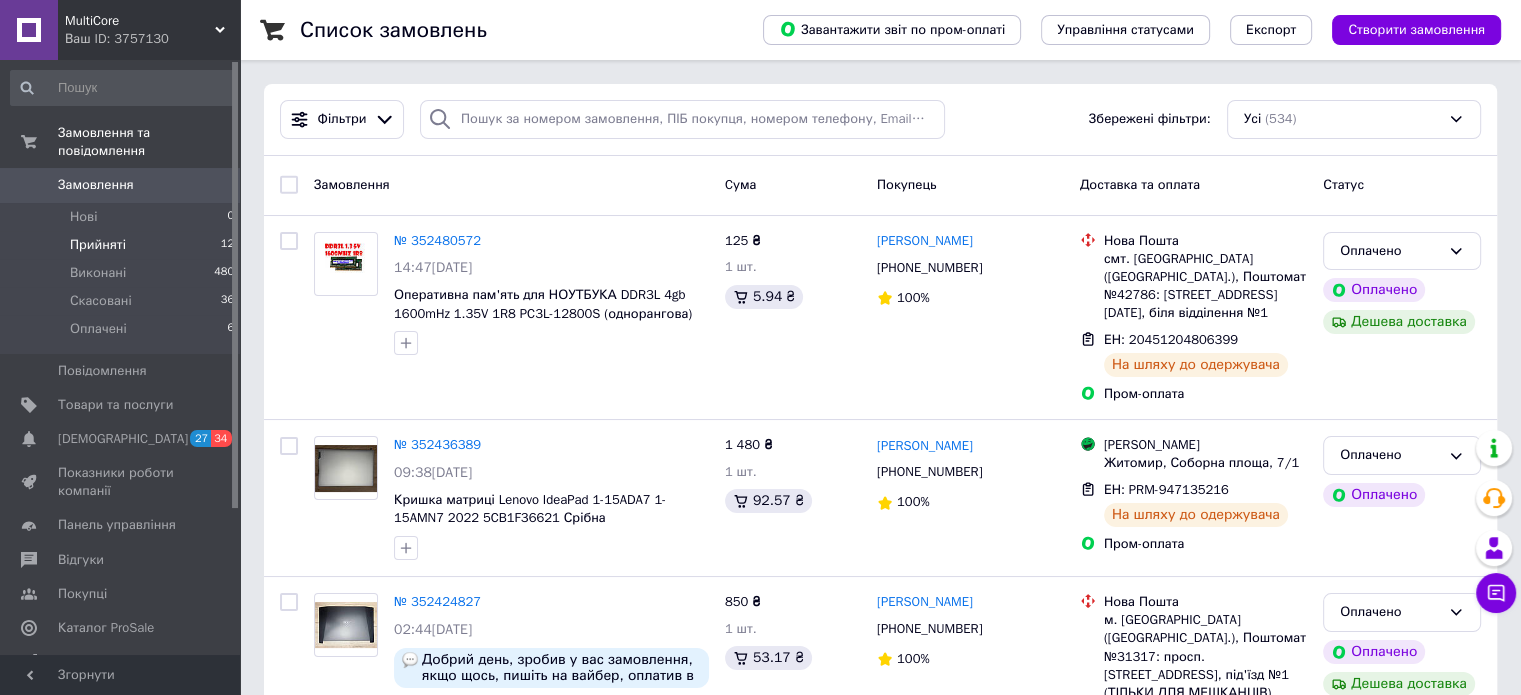 click on "Прийняті" at bounding box center [98, 245] 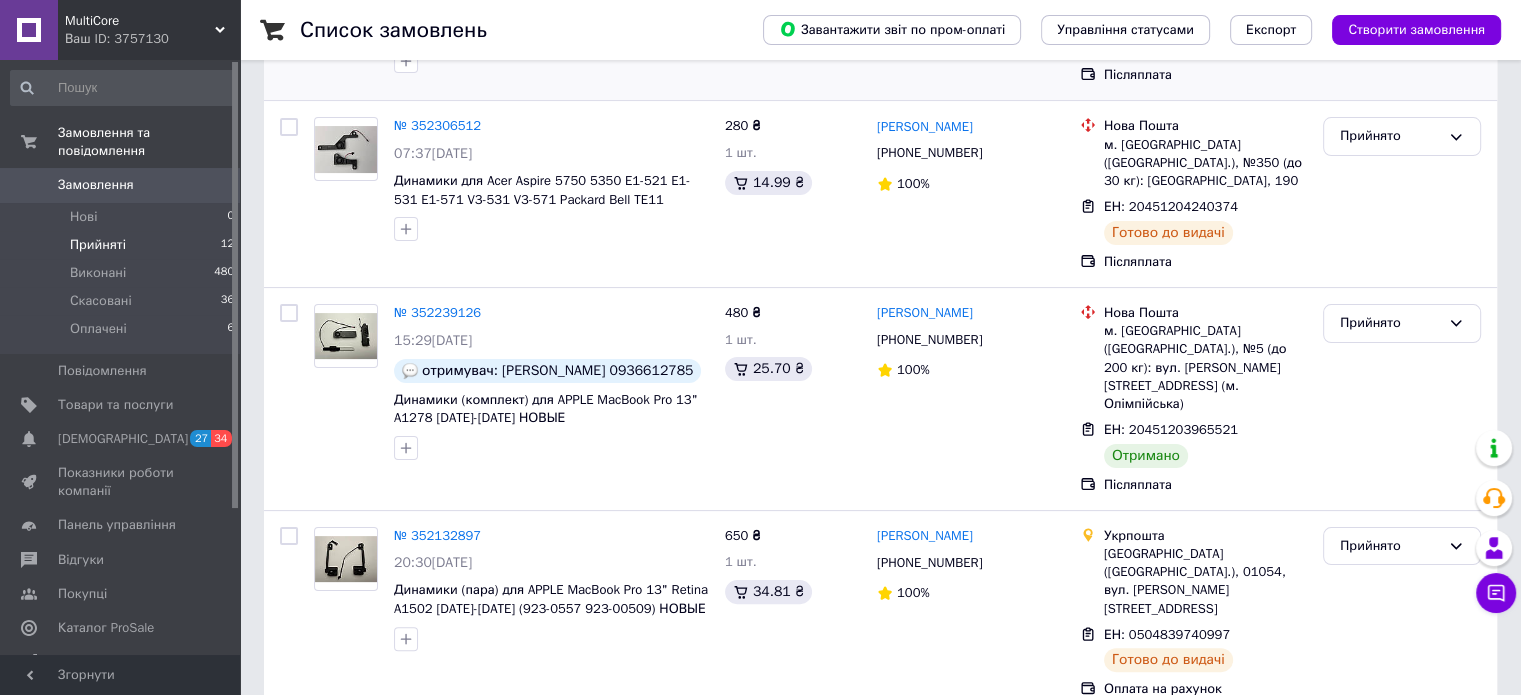 scroll, scrollTop: 358, scrollLeft: 0, axis: vertical 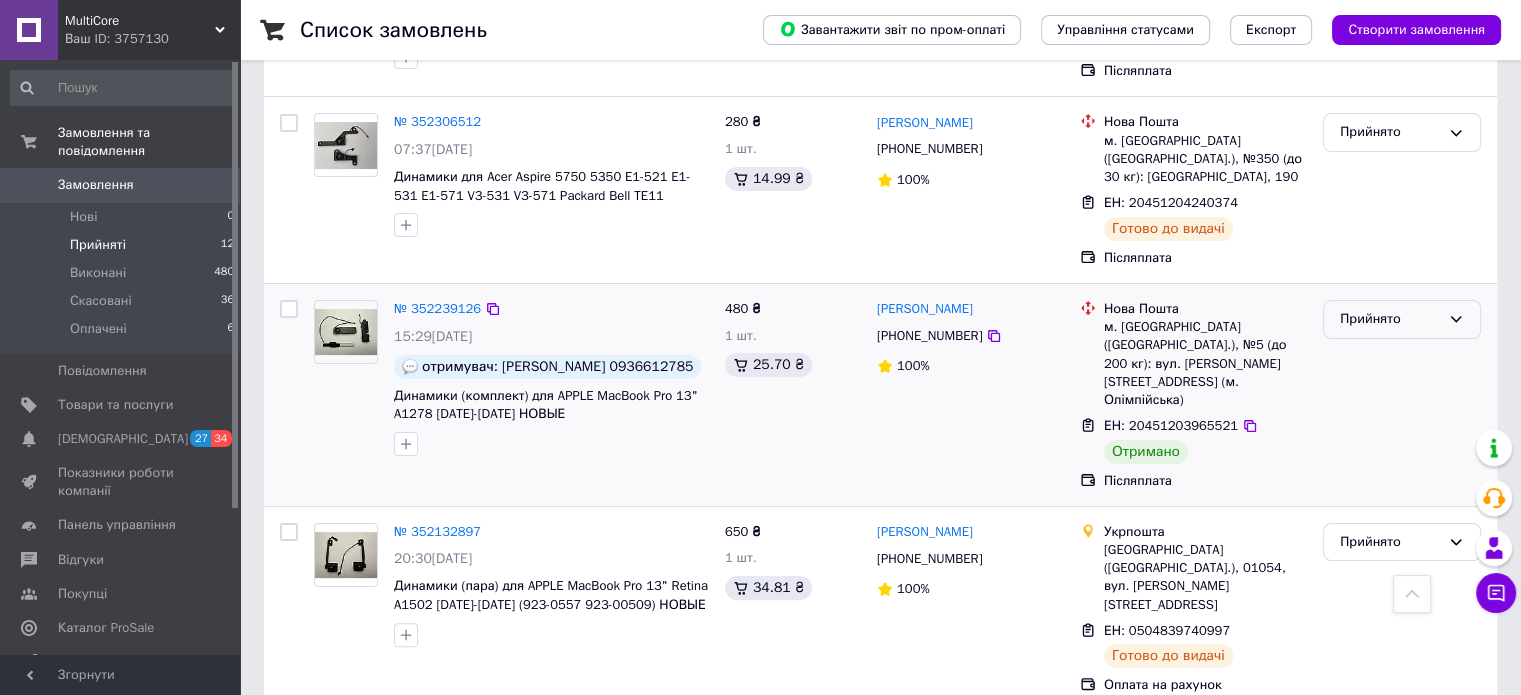click on "Прийнято" at bounding box center [1390, 319] 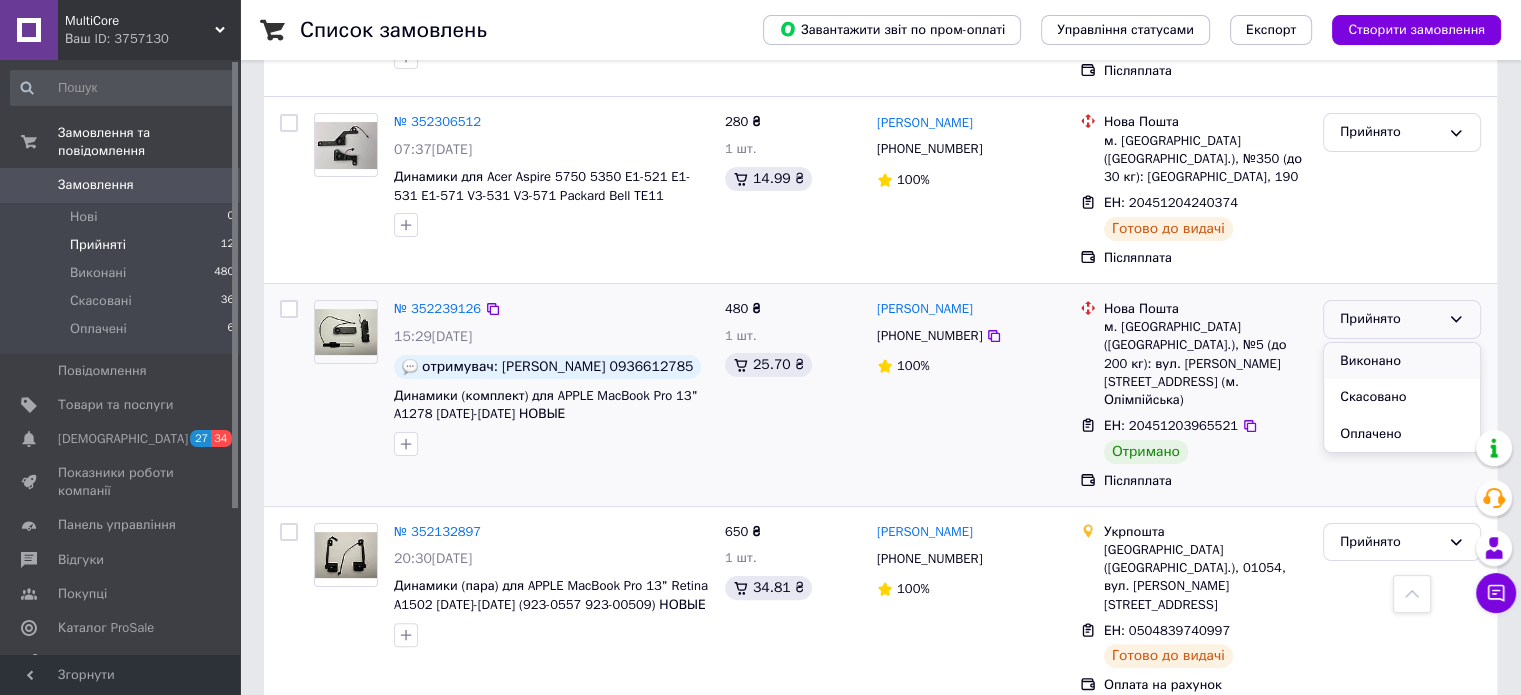click on "Виконано" at bounding box center [1402, 361] 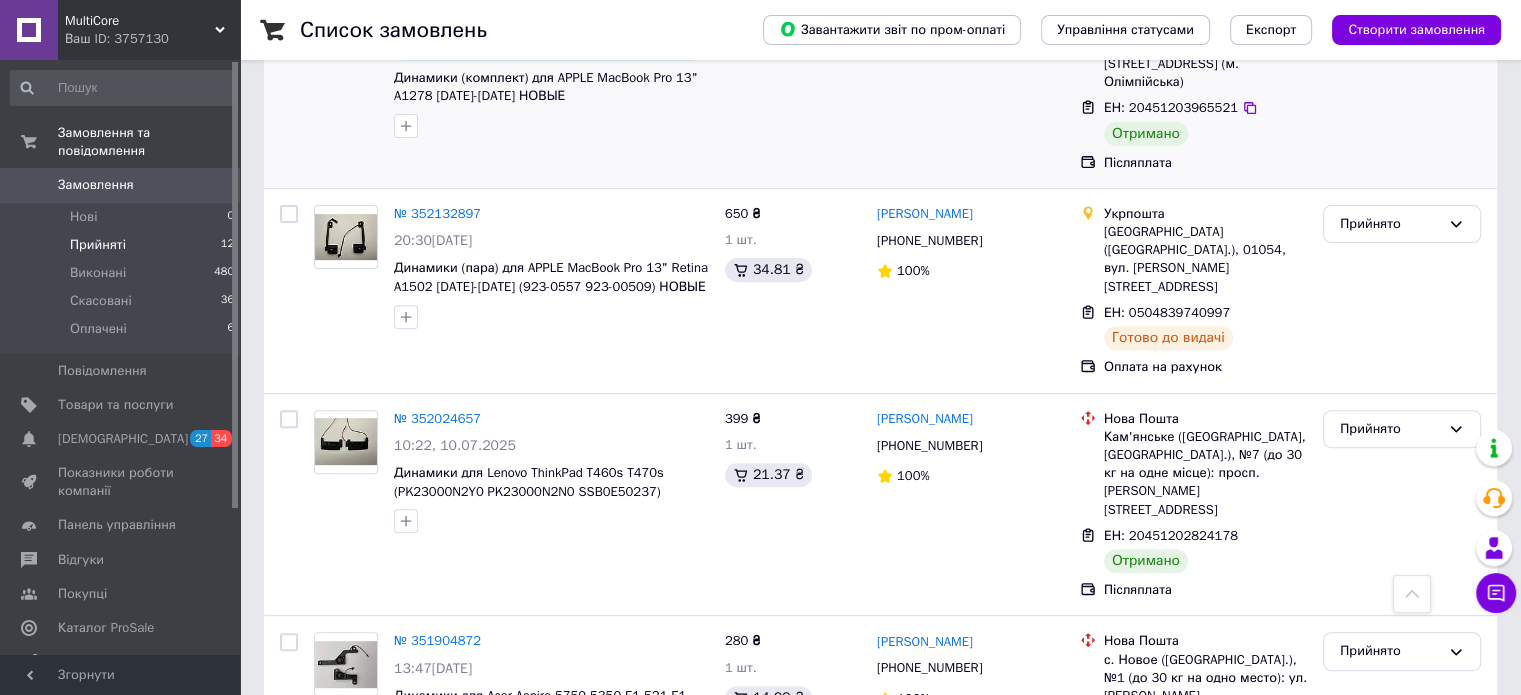 scroll, scrollTop: 676, scrollLeft: 0, axis: vertical 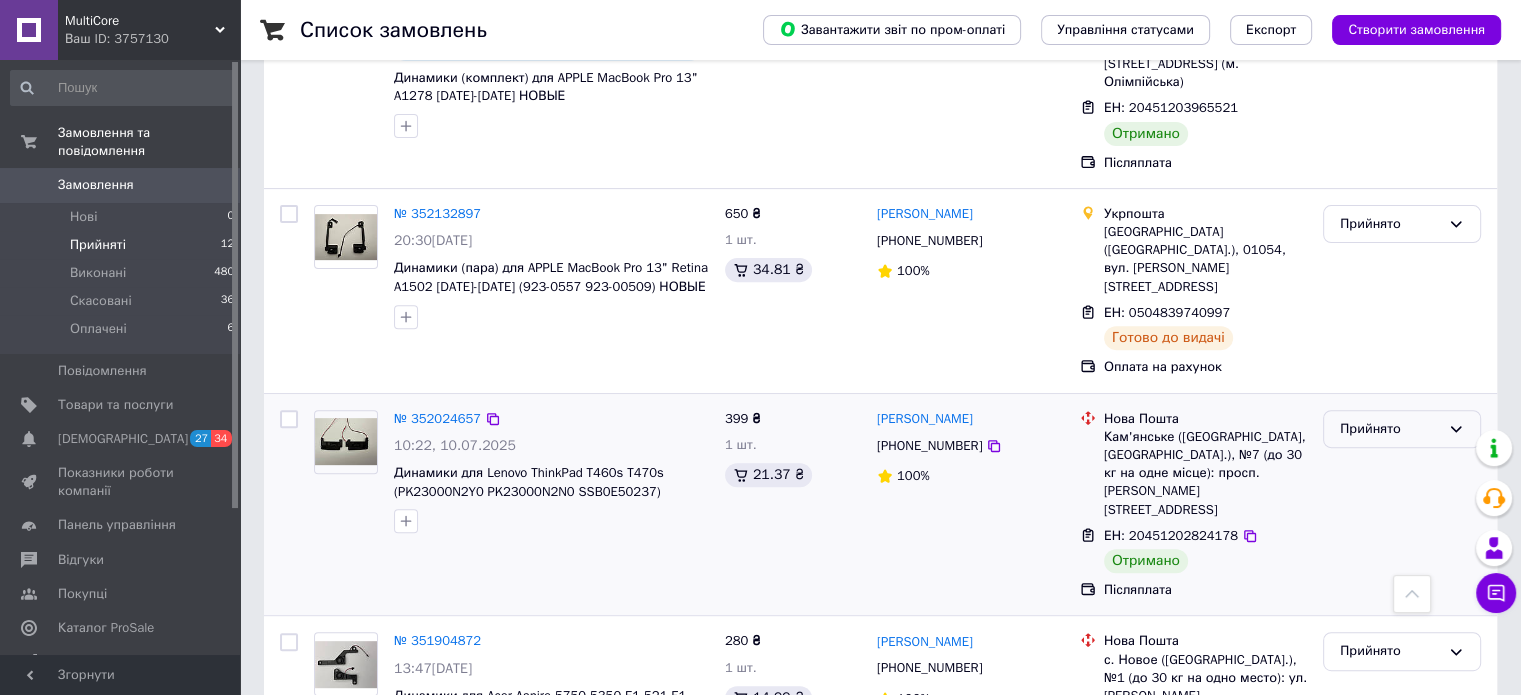 click on "Прийнято" at bounding box center [1390, 429] 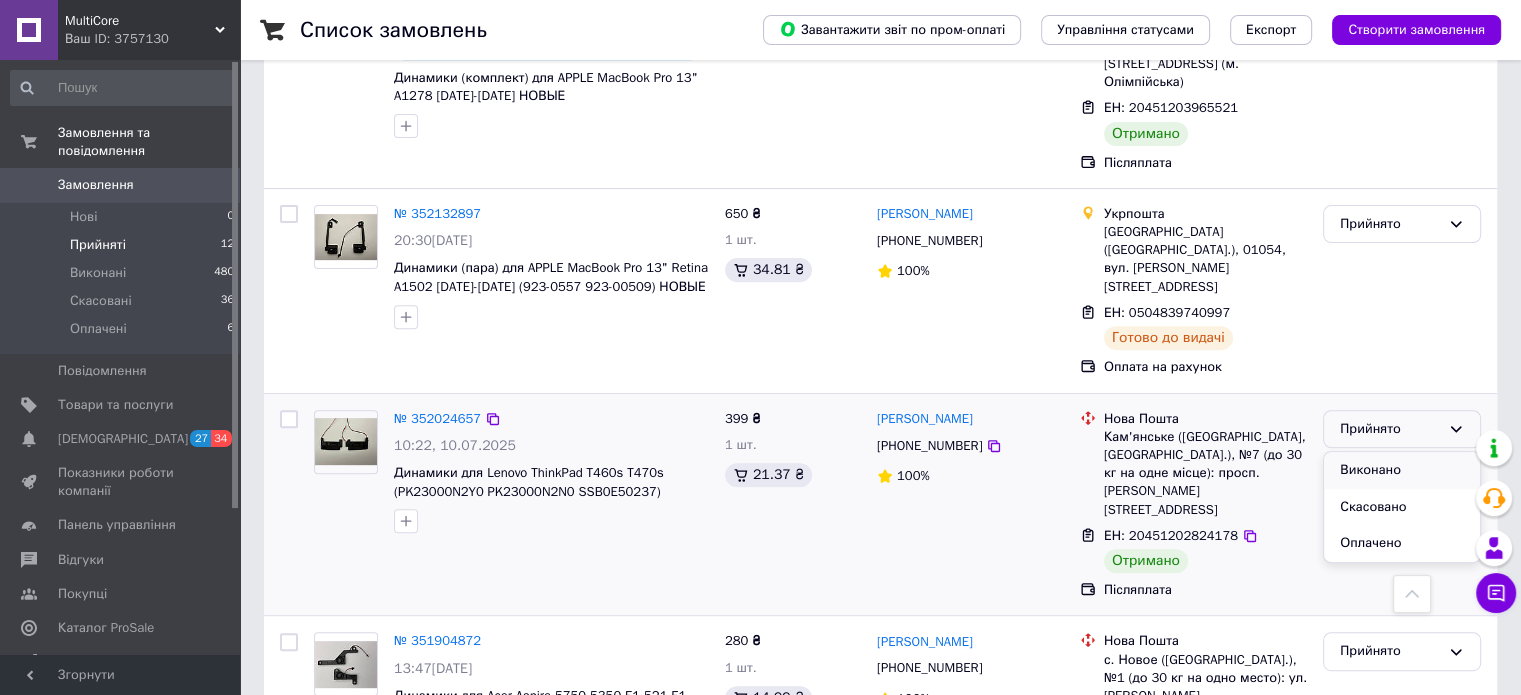 click on "Виконано" at bounding box center (1402, 470) 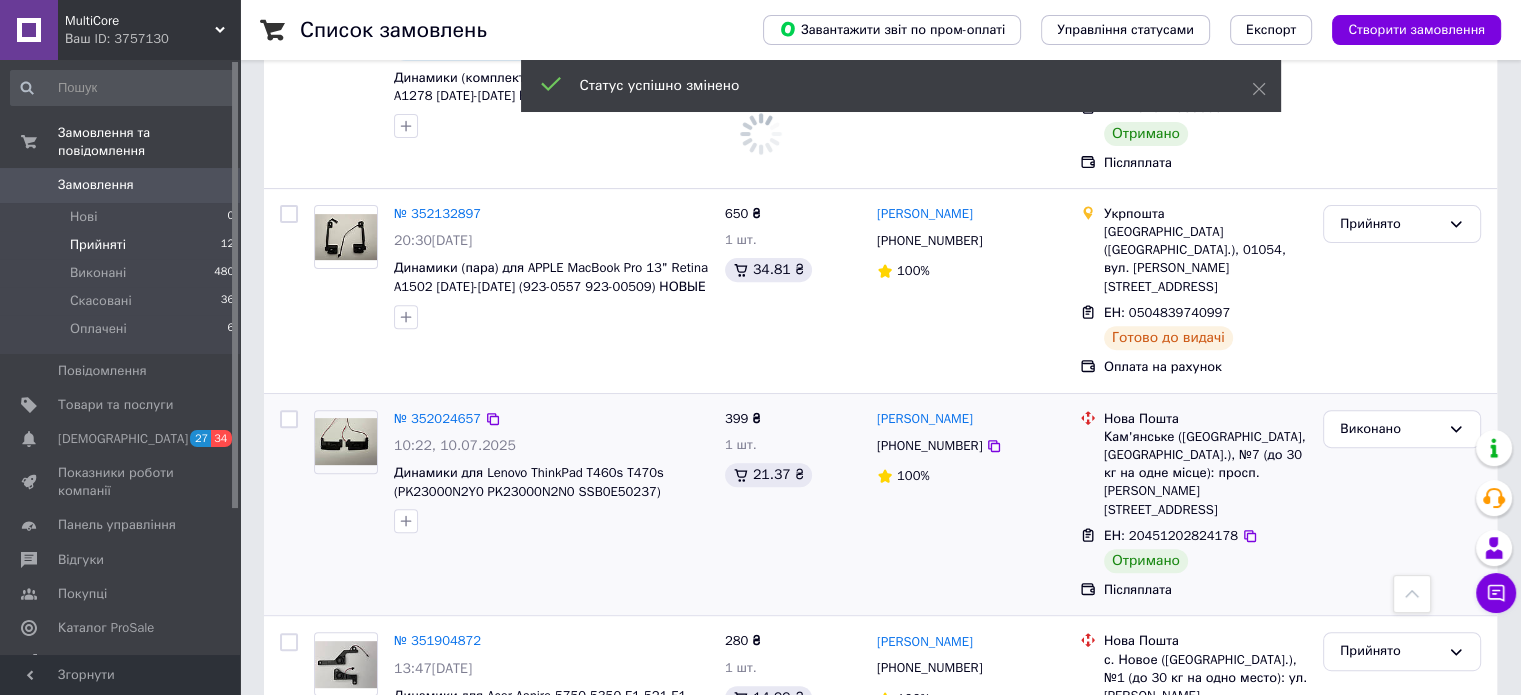scroll, scrollTop: 820, scrollLeft: 0, axis: vertical 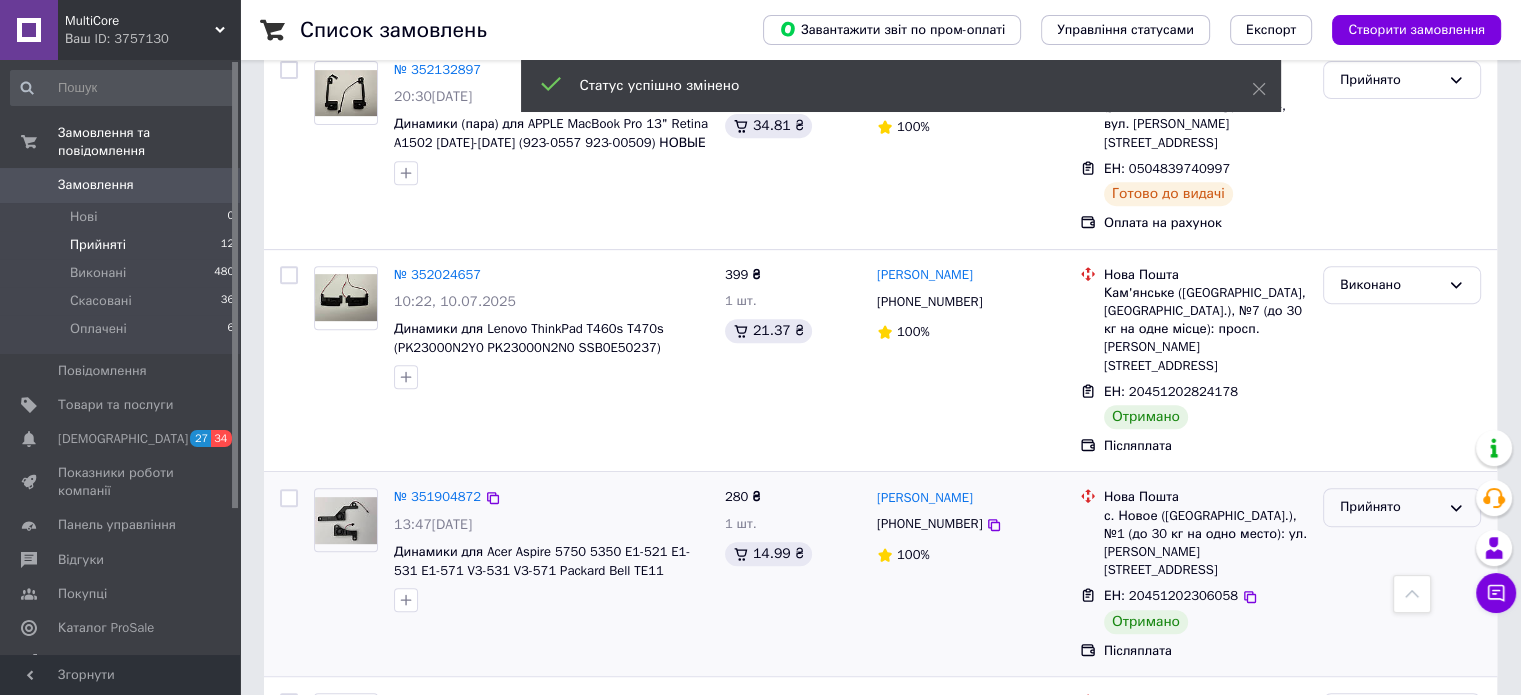 click on "Прийнято" at bounding box center (1390, 507) 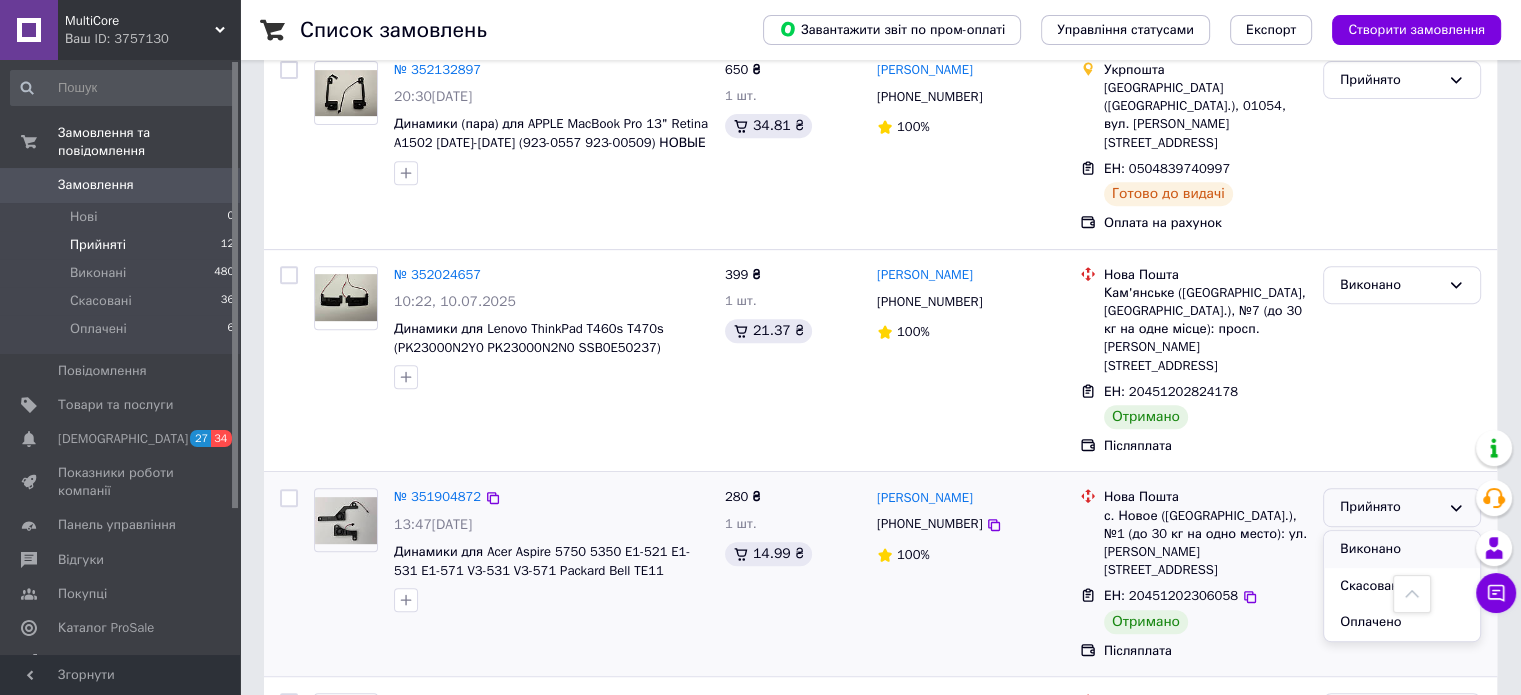 click on "Виконано" at bounding box center (1402, 549) 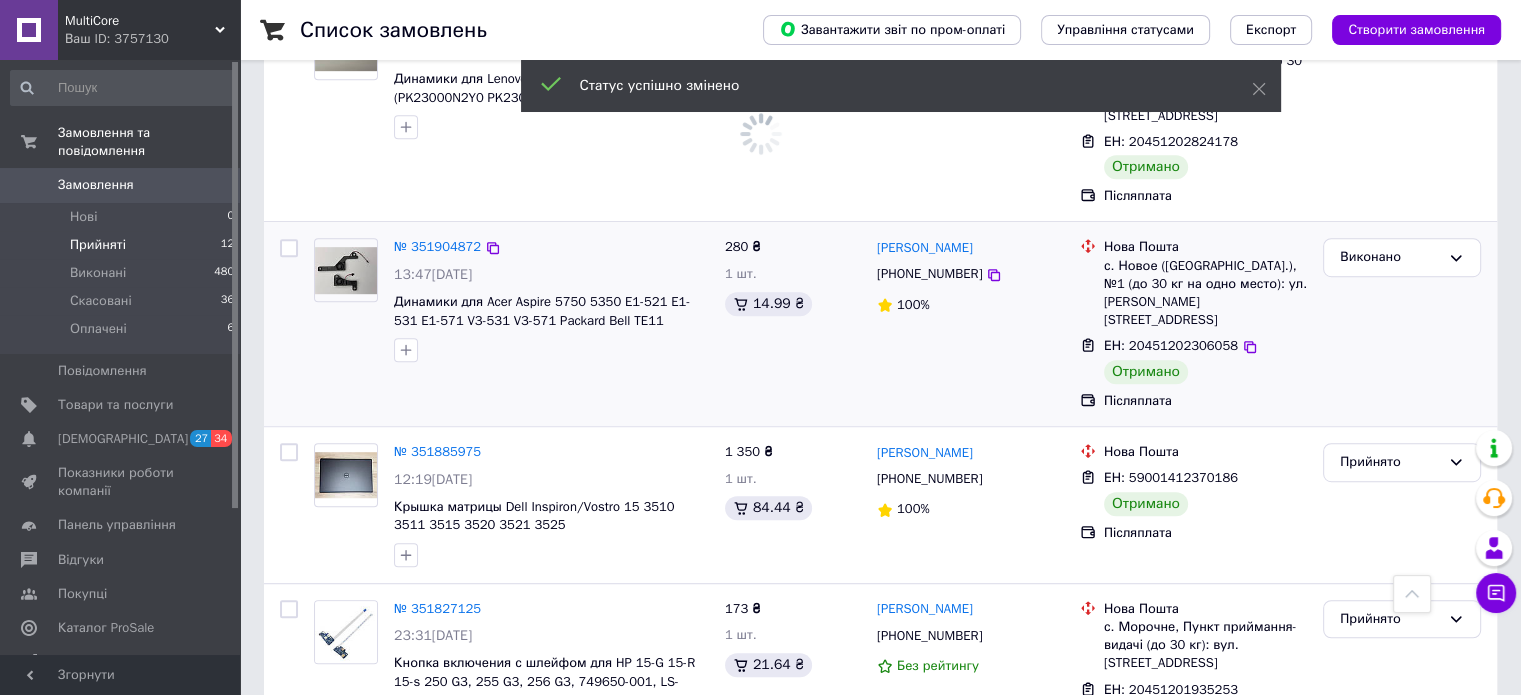 scroll, scrollTop: 1072, scrollLeft: 0, axis: vertical 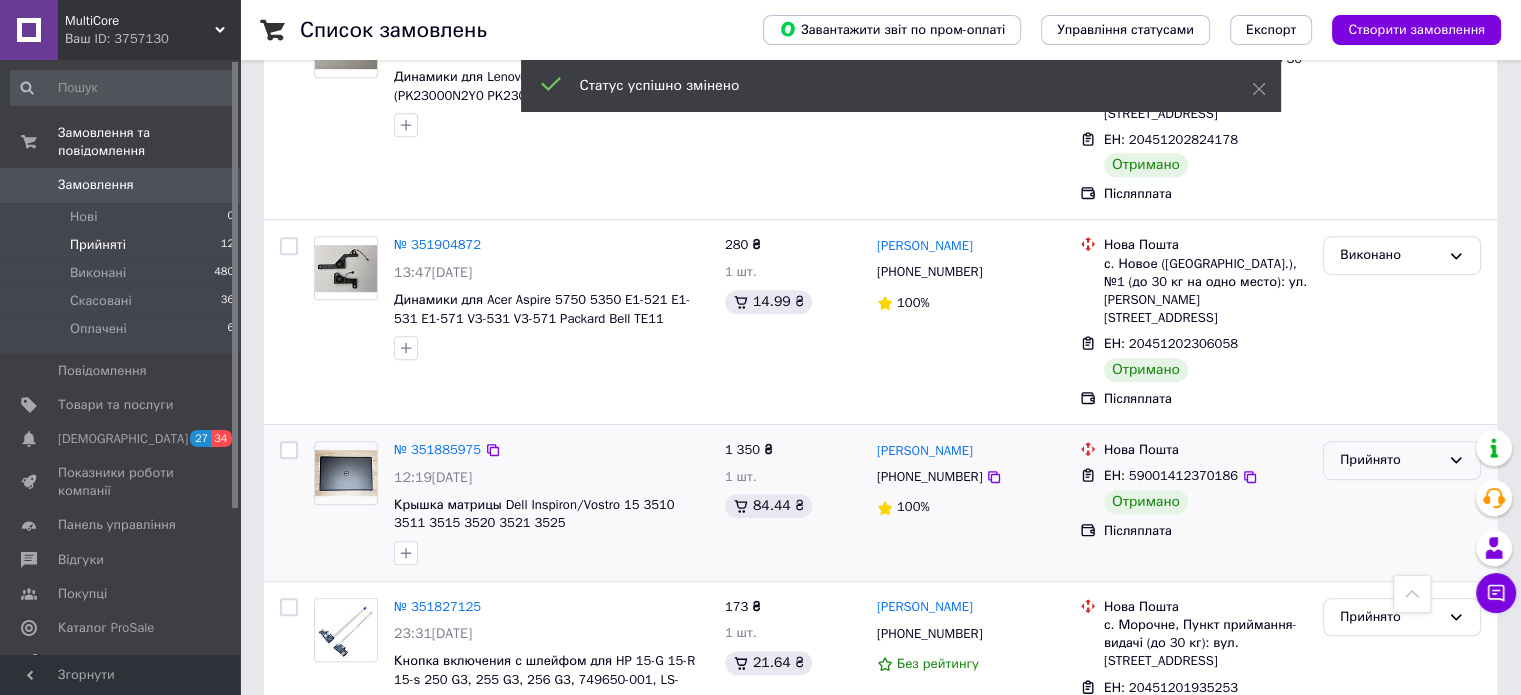 click on "Прийнято" at bounding box center (1390, 460) 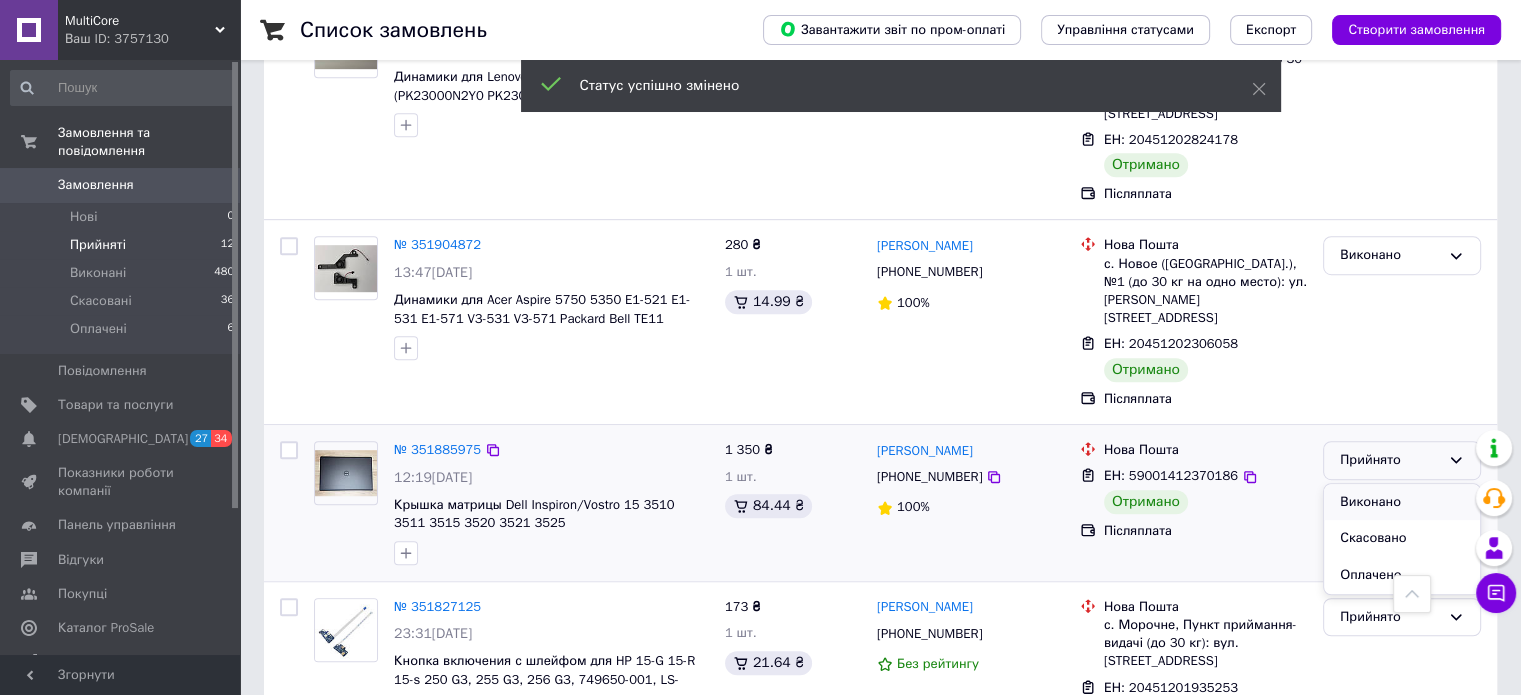 click on "Виконано" at bounding box center (1402, 502) 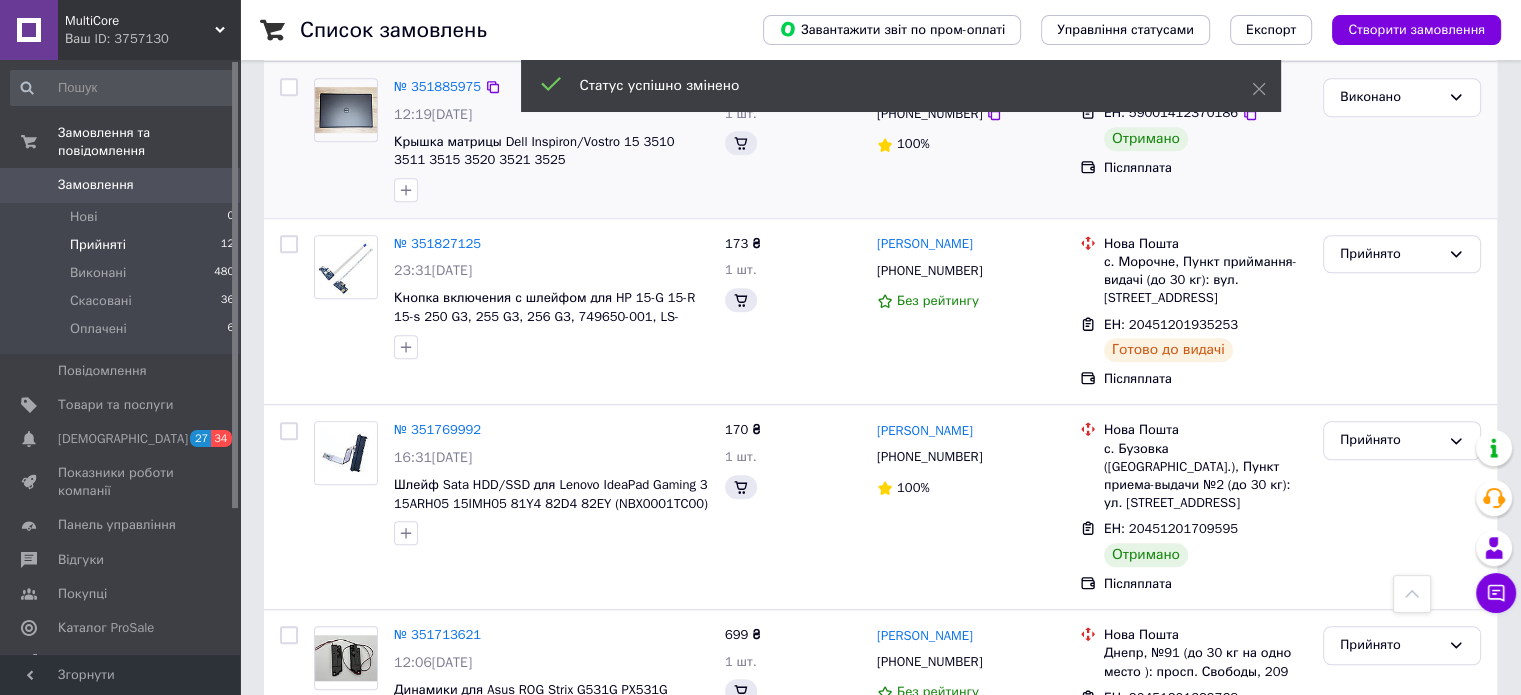 scroll, scrollTop: 1443, scrollLeft: 0, axis: vertical 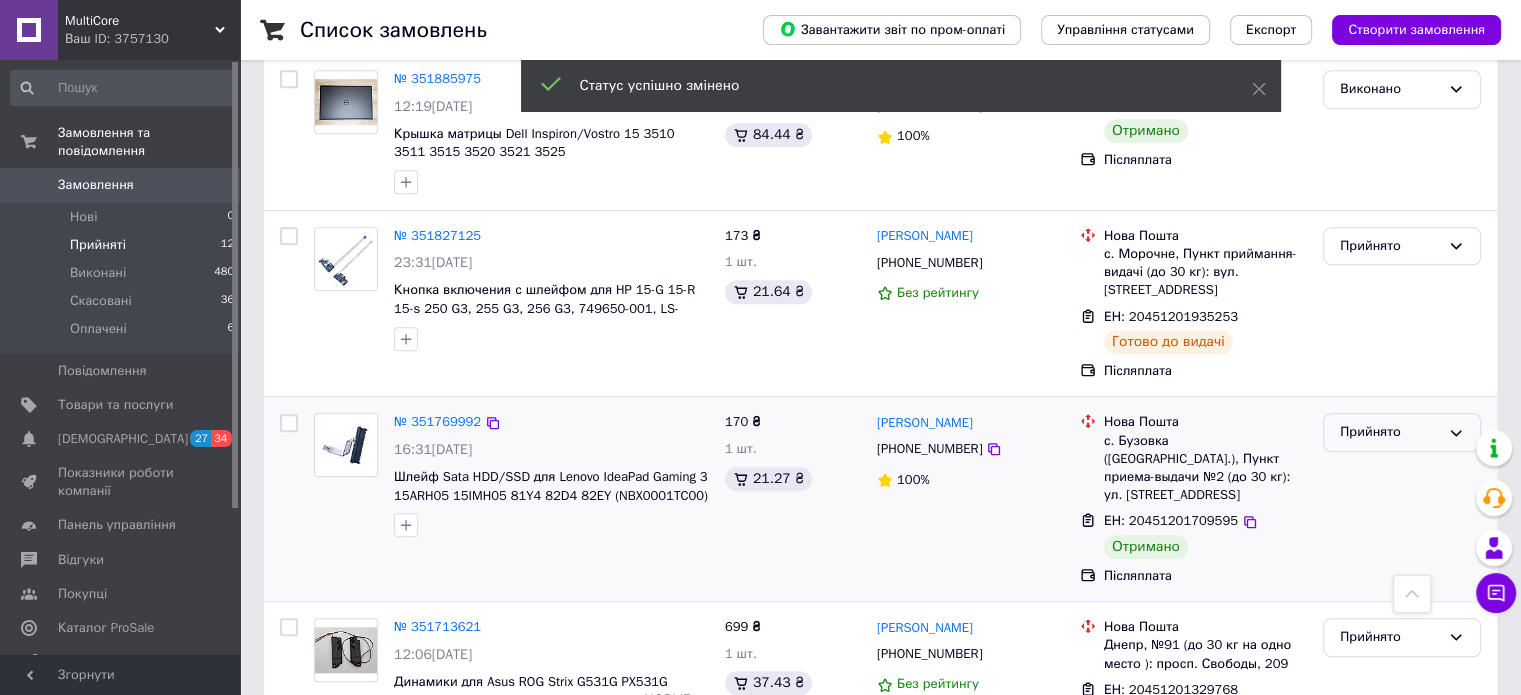 click on "Прийнято" at bounding box center [1390, 432] 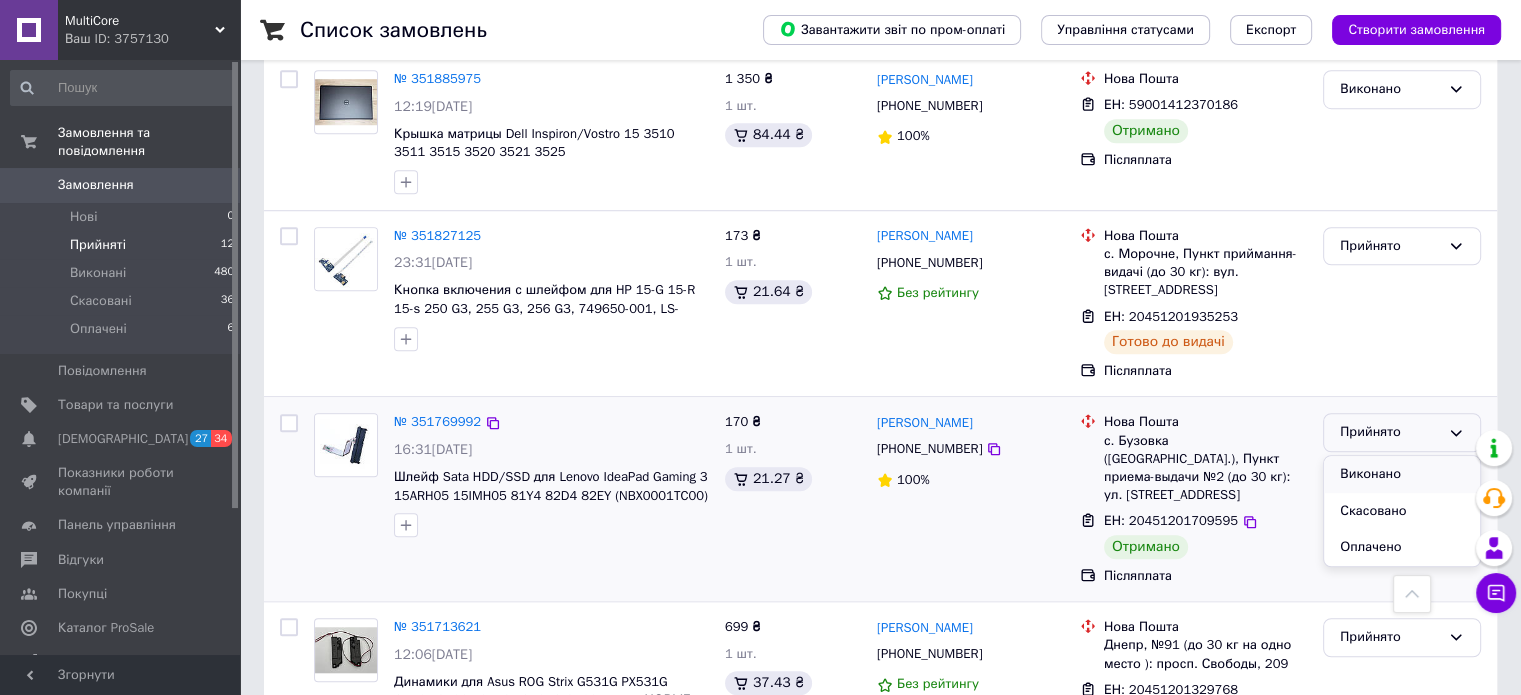 click on "Виконано" at bounding box center (1402, 474) 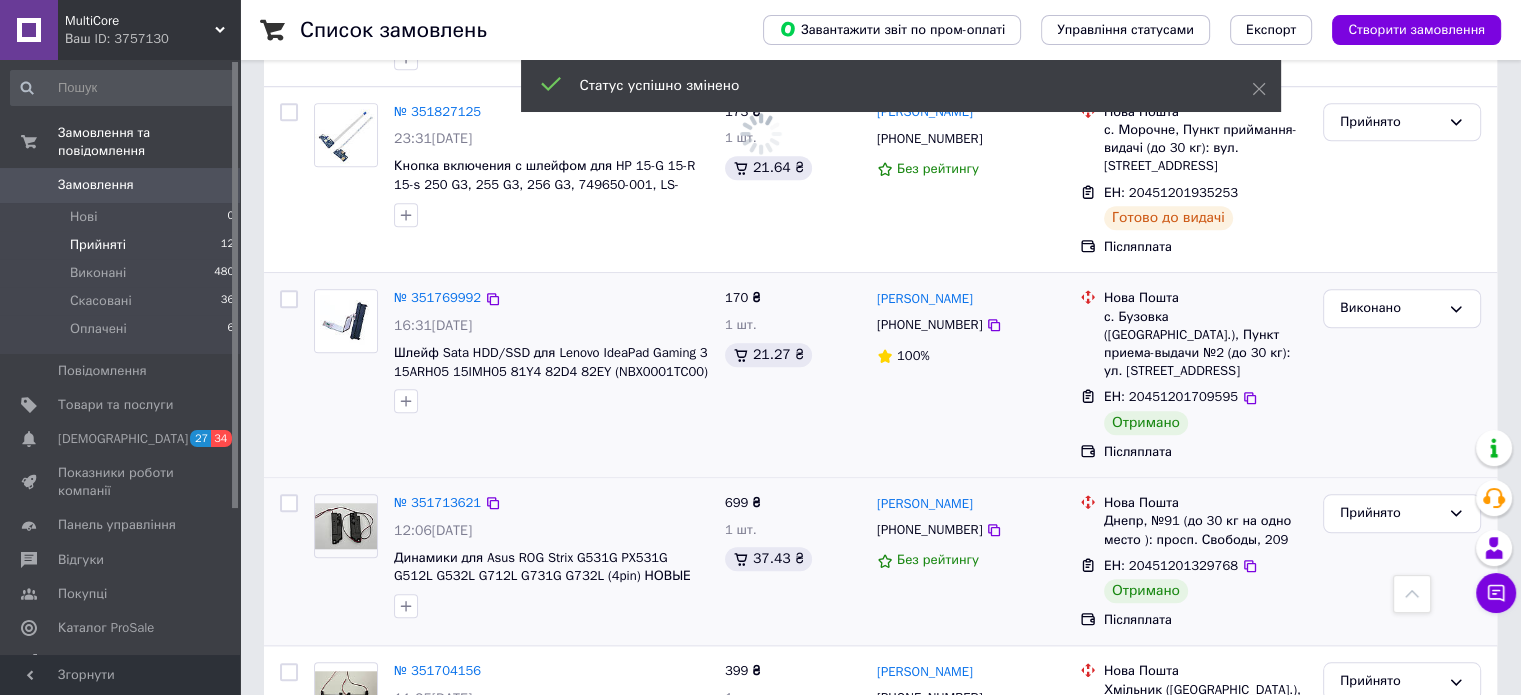 scroll, scrollTop: 1583, scrollLeft: 0, axis: vertical 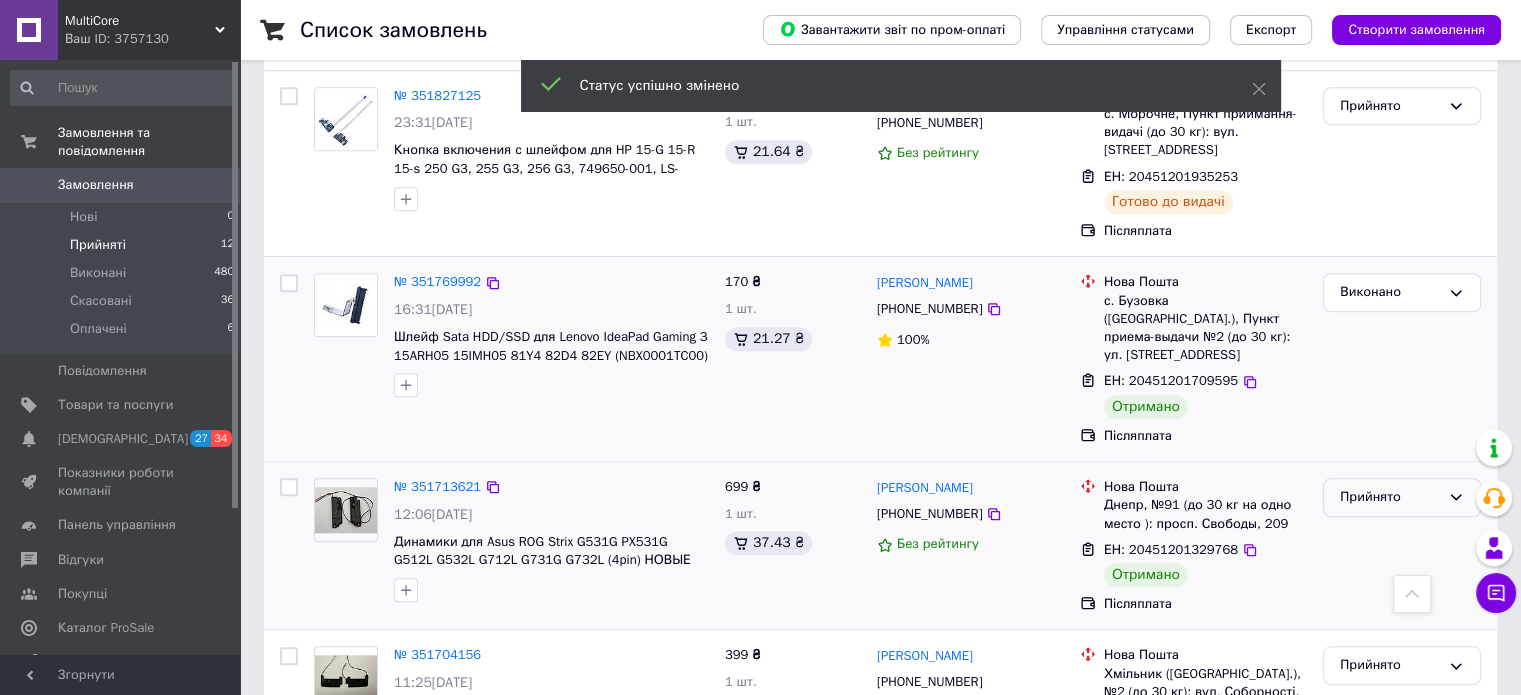 click on "Прийнято" at bounding box center (1390, 497) 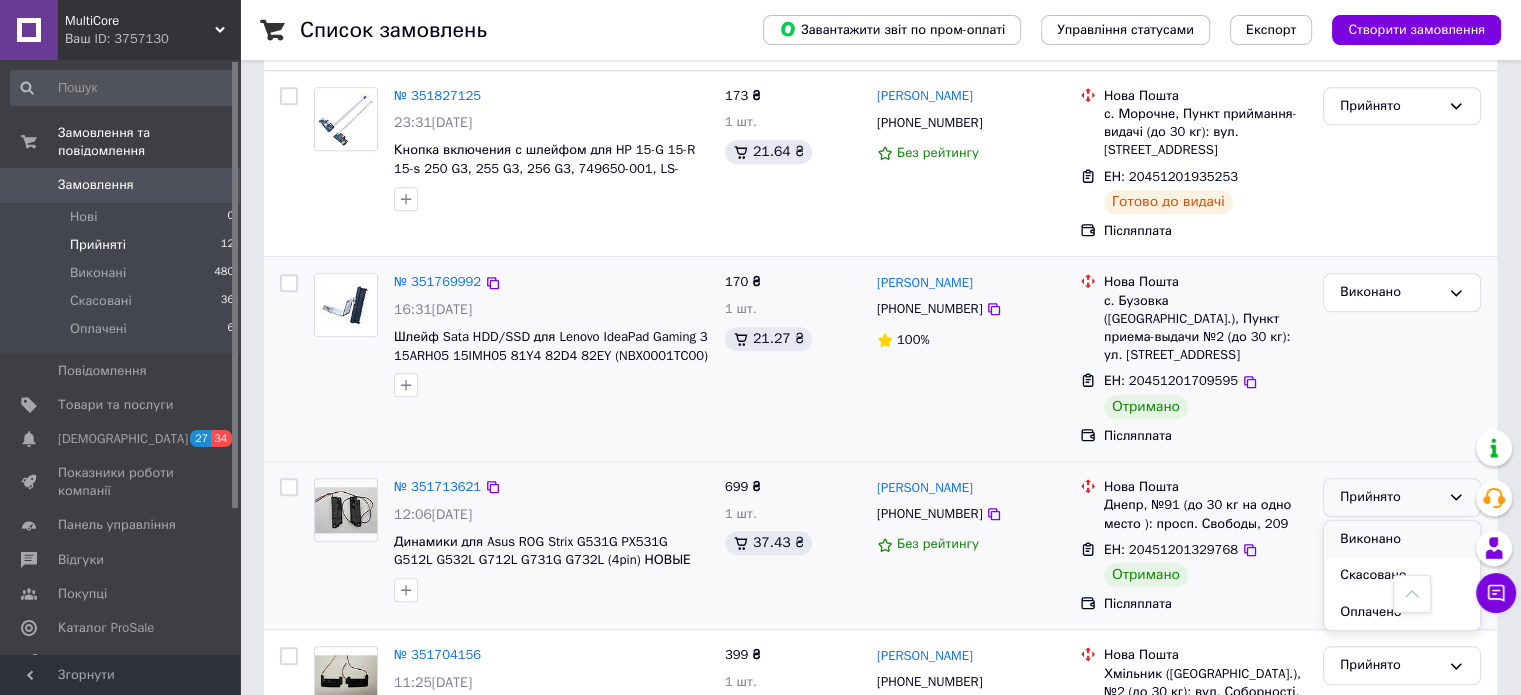 click on "Виконано" at bounding box center [1402, 539] 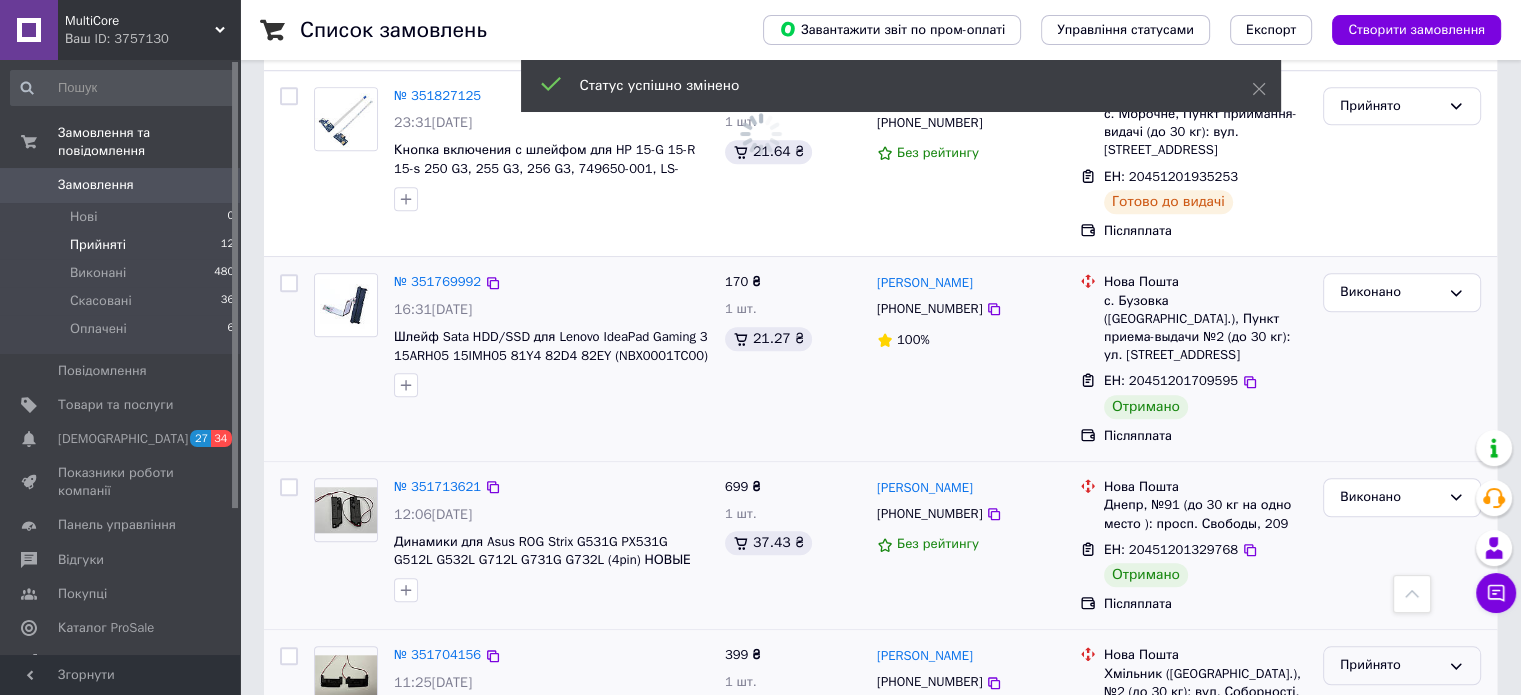 scroll, scrollTop: 1017, scrollLeft: 0, axis: vertical 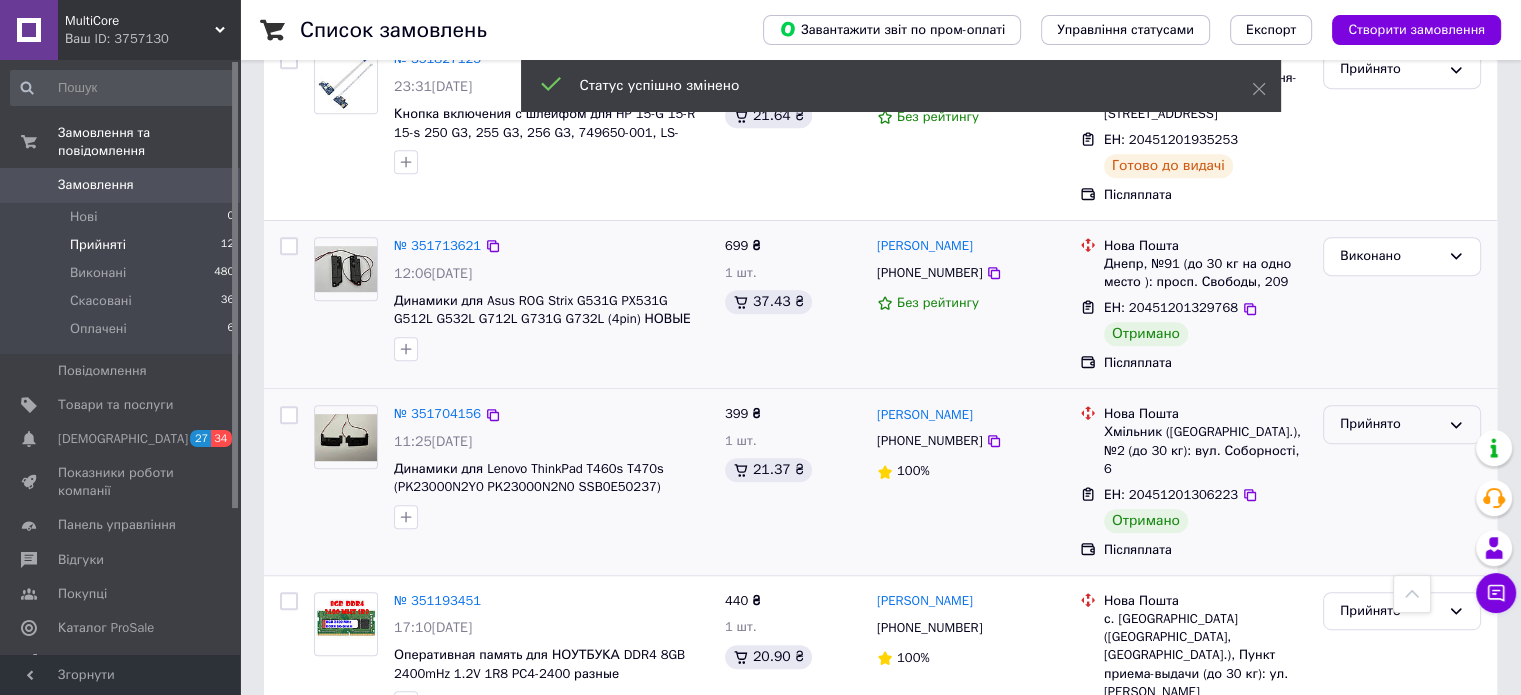 click on "Прийнято" at bounding box center [1402, 611] 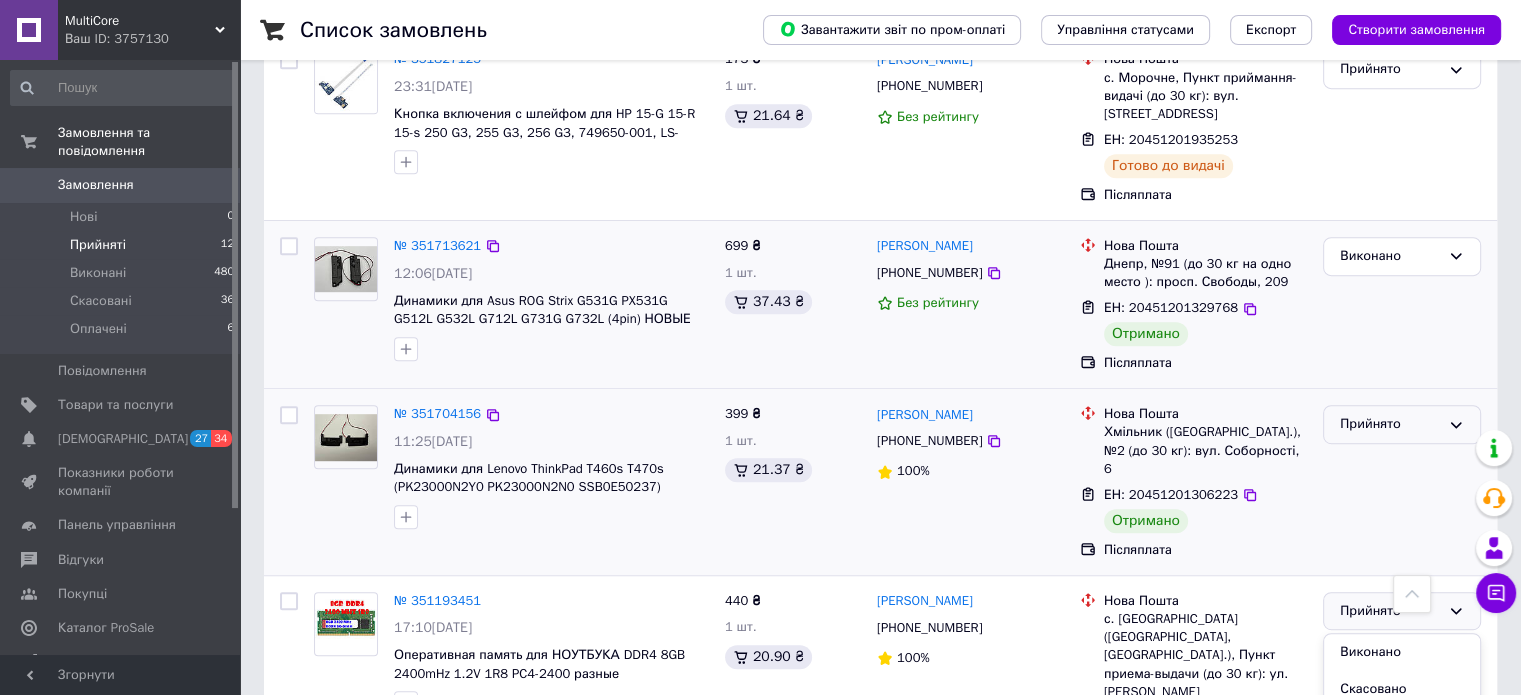 click on "Прийнято" at bounding box center [1390, 424] 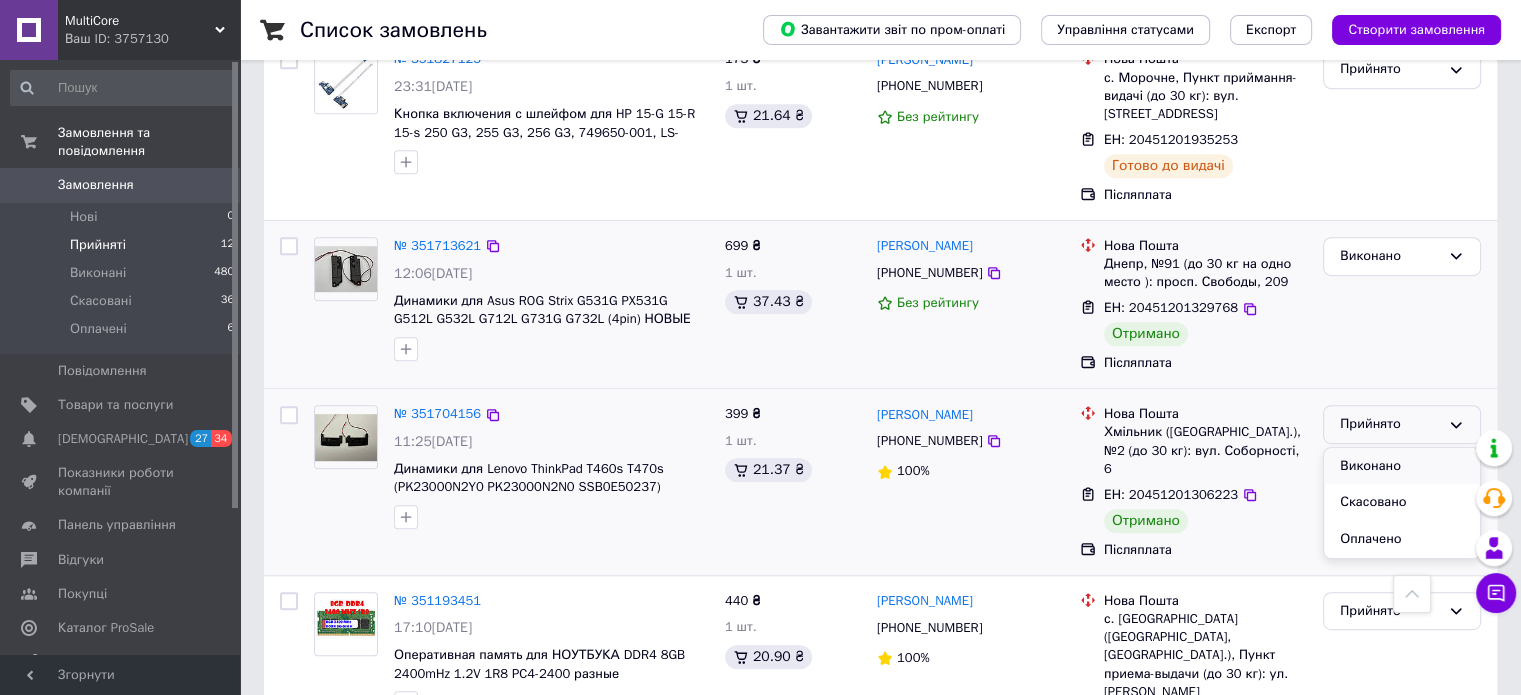 click on "Виконано" at bounding box center [1402, 466] 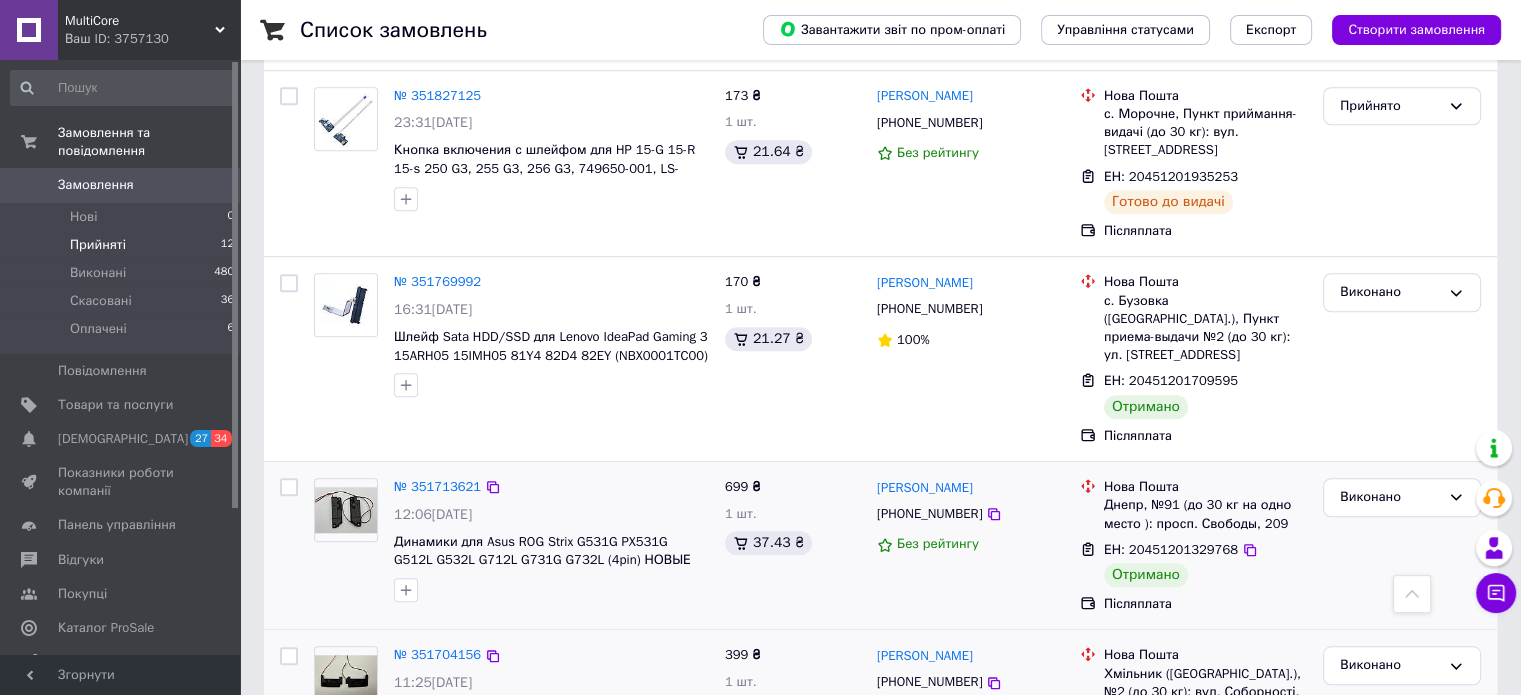 scroll, scrollTop: 1784, scrollLeft: 0, axis: vertical 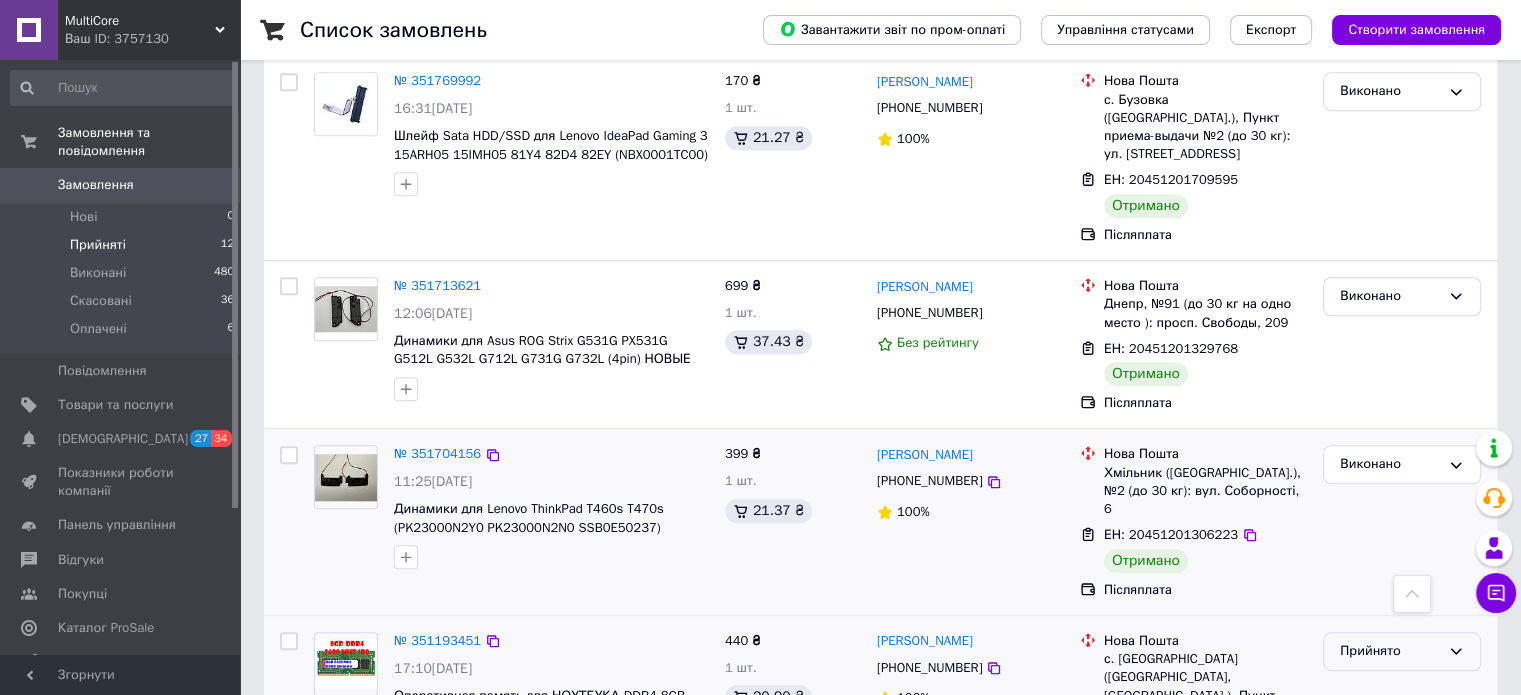 click on "Прийнято" at bounding box center (1390, 651) 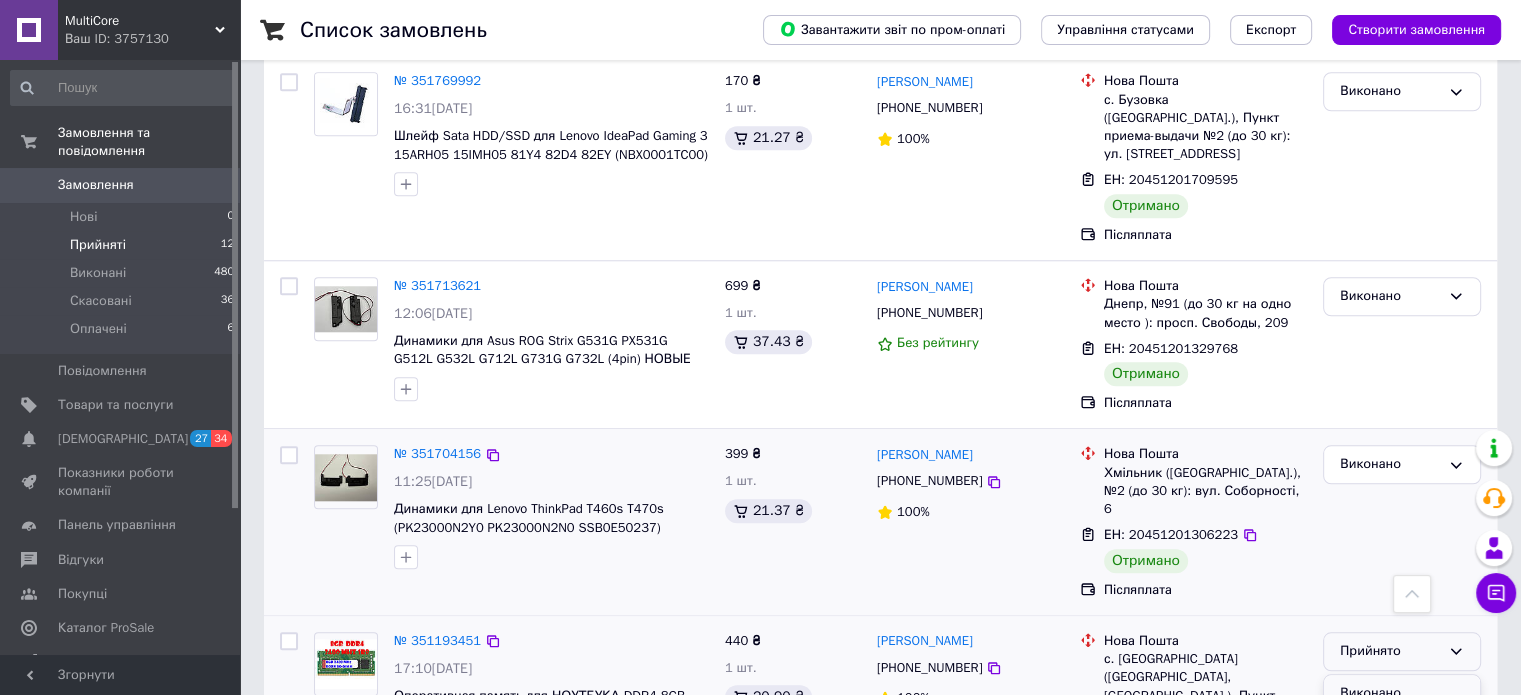 click on "Виконано" at bounding box center (1402, 693) 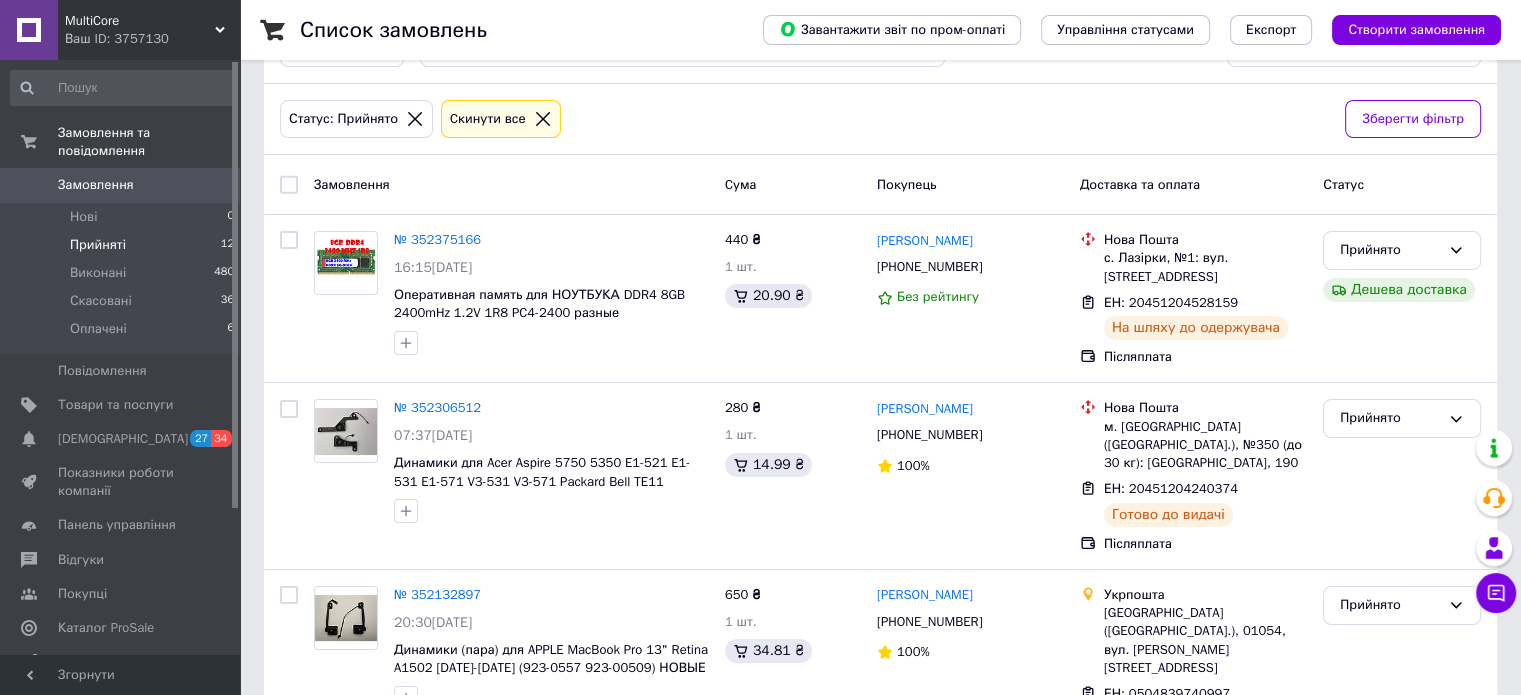 scroll, scrollTop: 0, scrollLeft: 0, axis: both 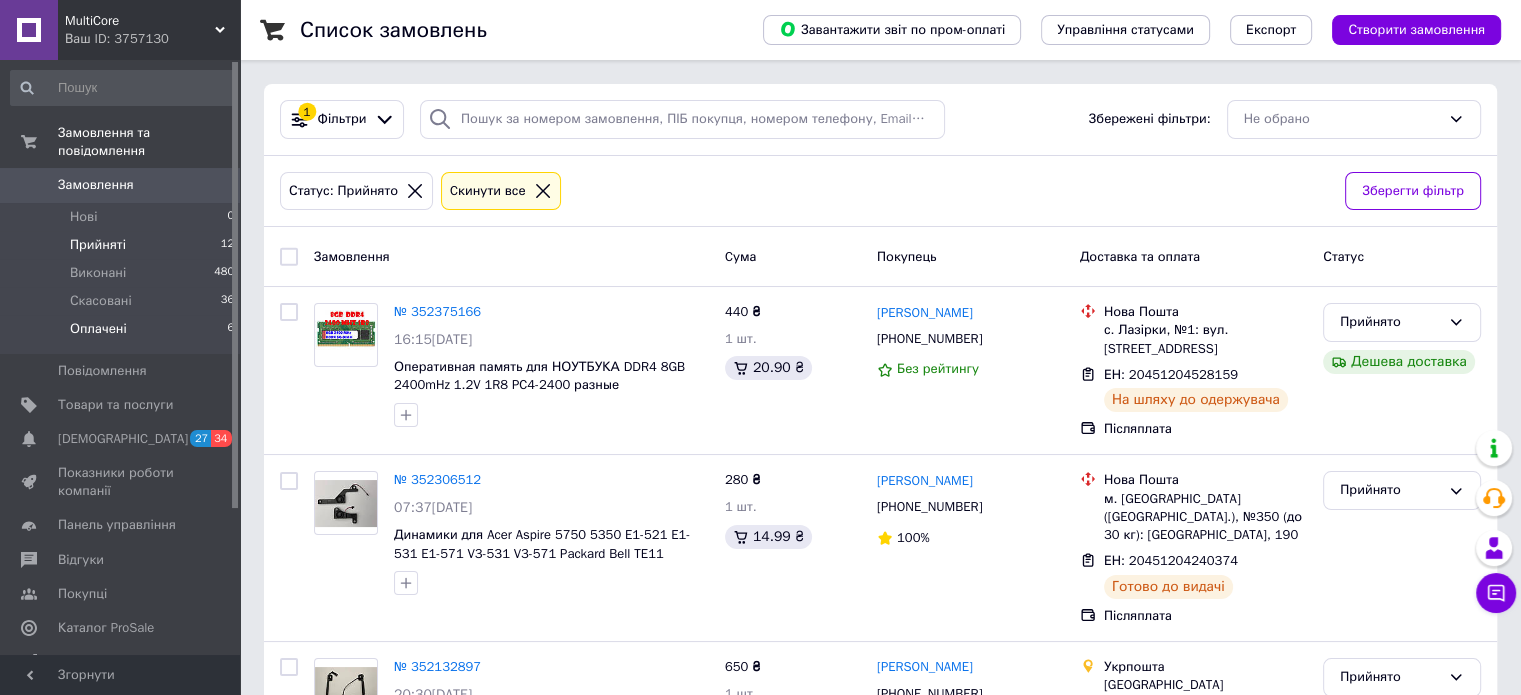 click on "Оплачені 6" at bounding box center (123, 334) 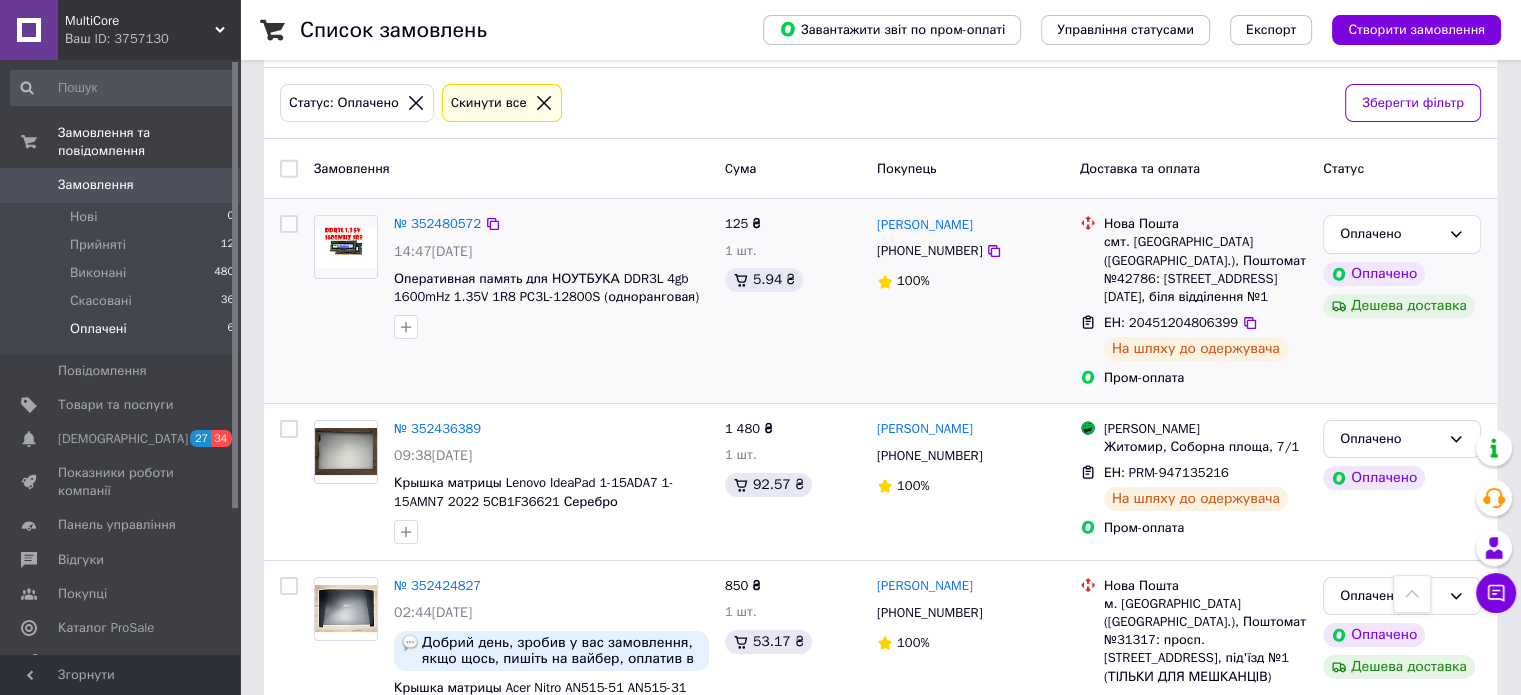 scroll, scrollTop: 65, scrollLeft: 0, axis: vertical 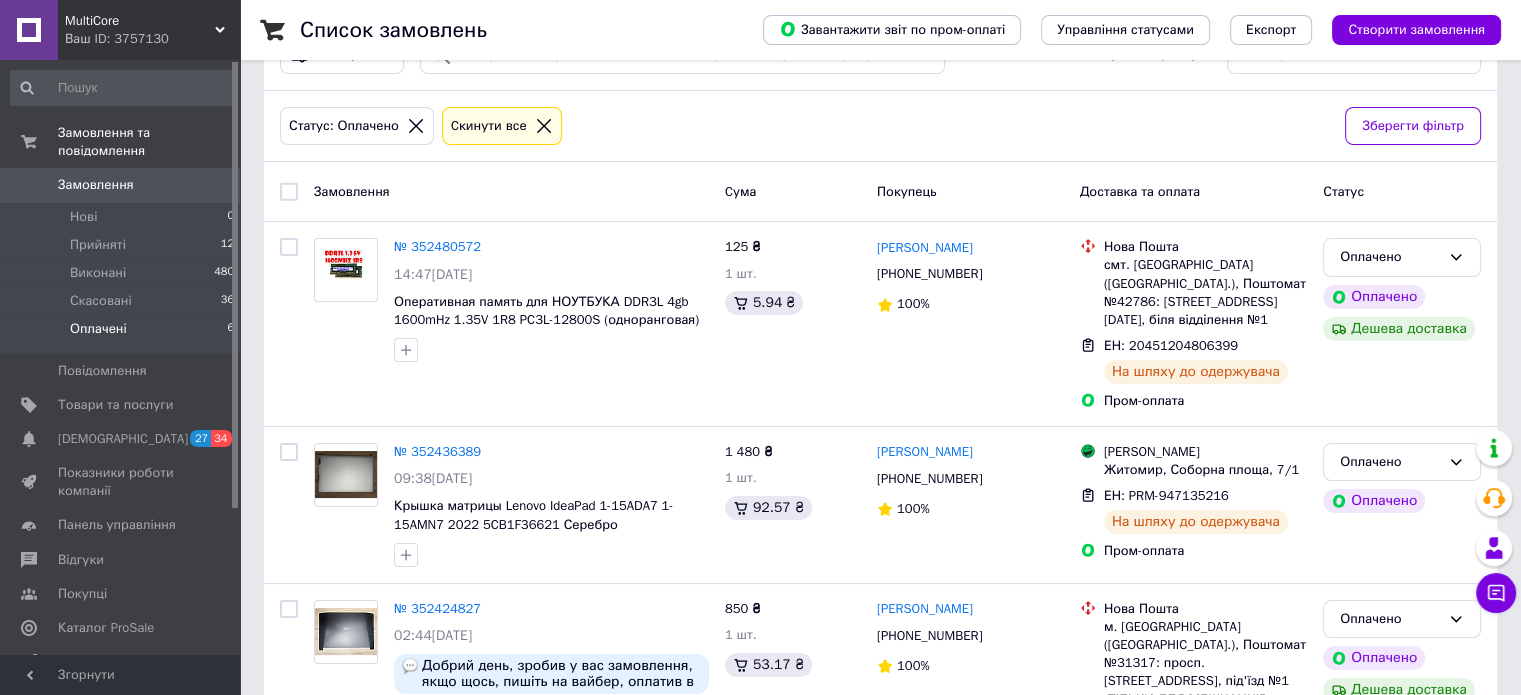 click on "MultiCore Ваш ID: 3757130" at bounding box center [149, 30] 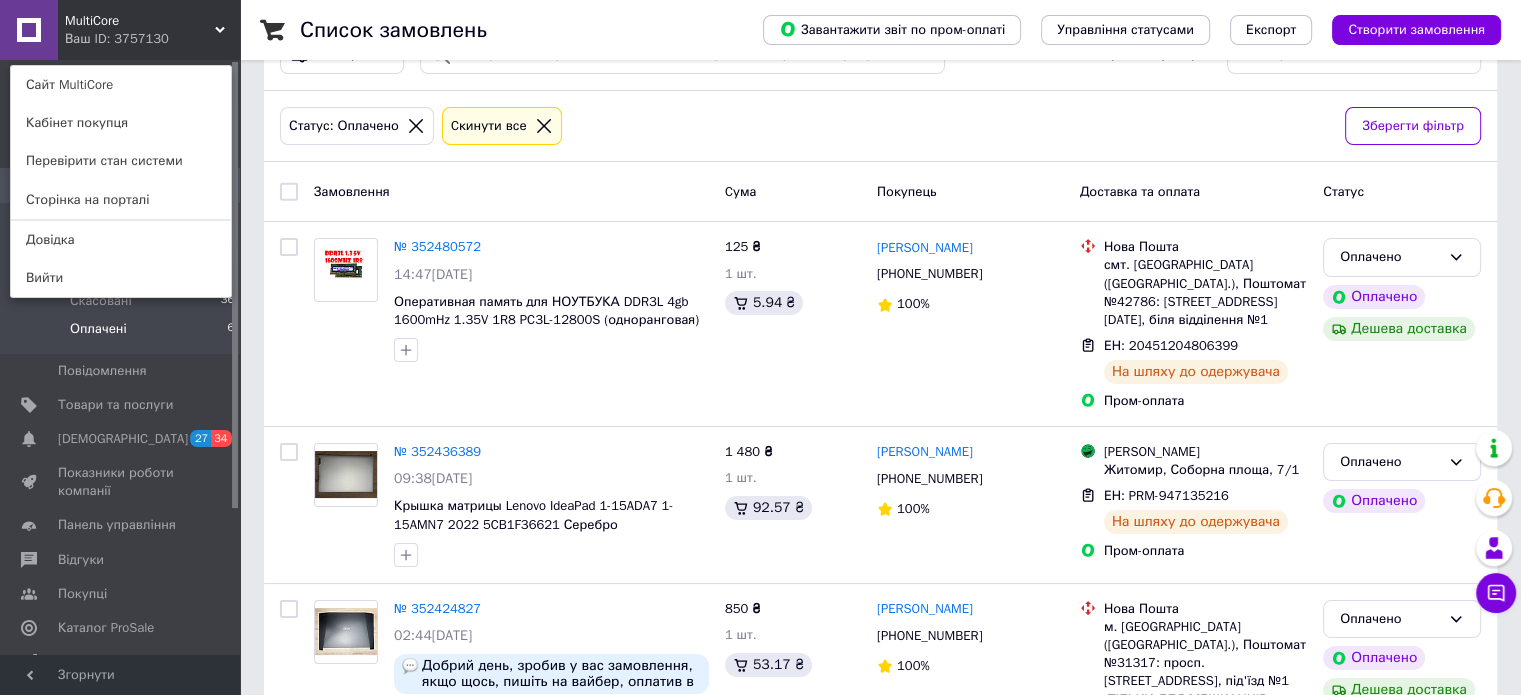 click at bounding box center (29, 30) 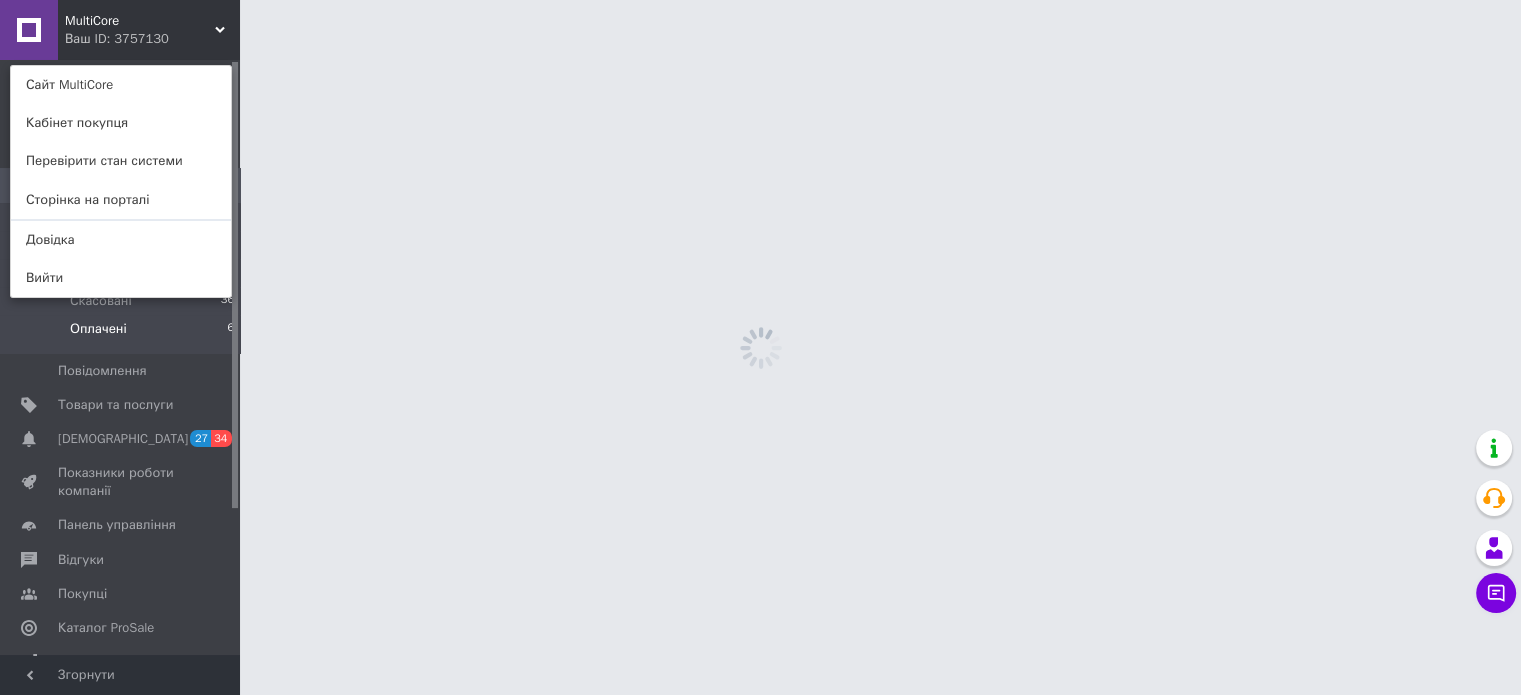 scroll, scrollTop: 0, scrollLeft: 0, axis: both 